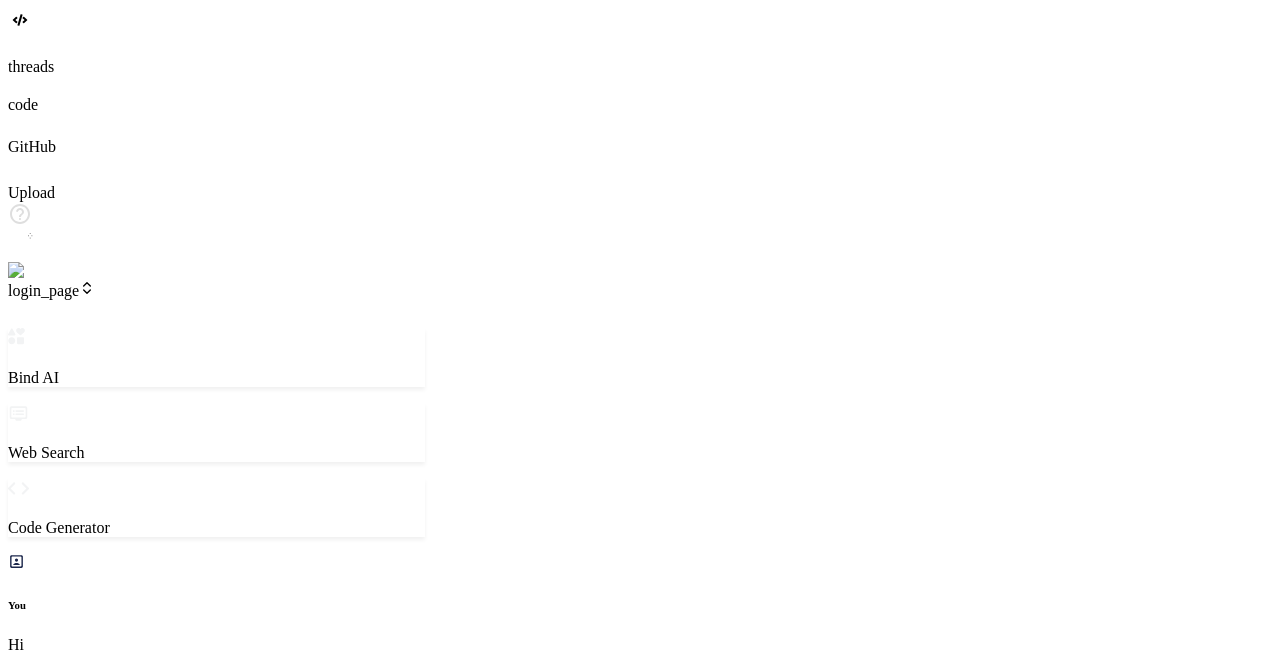 scroll, scrollTop: 0, scrollLeft: 0, axis: both 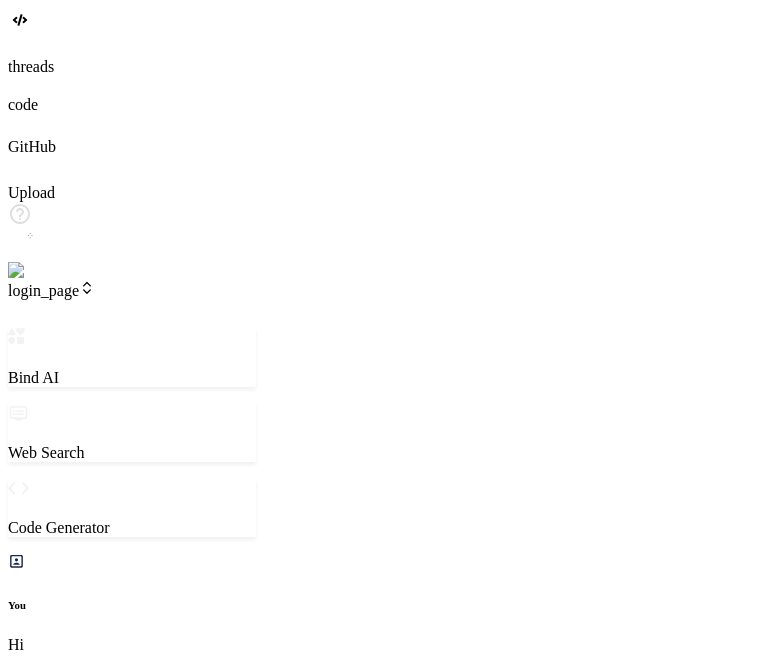 type on "x" 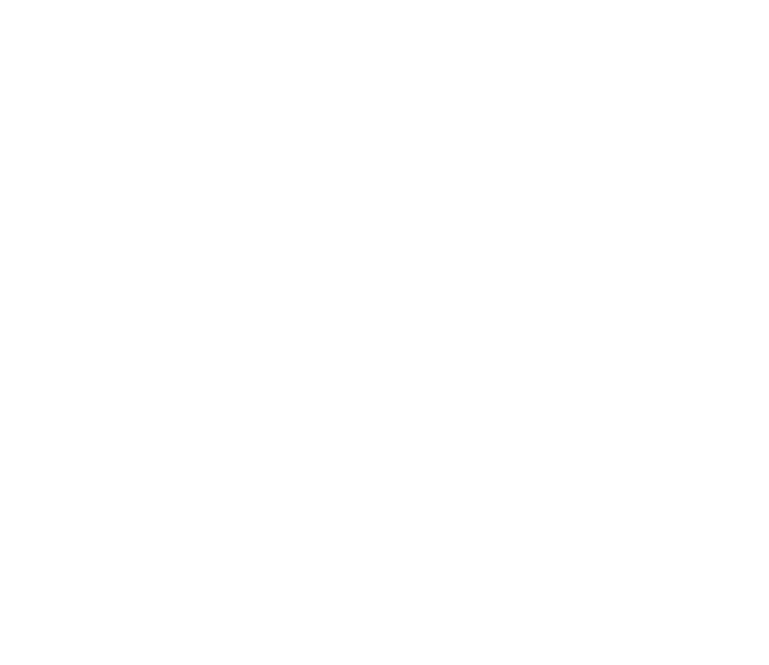 scroll, scrollTop: 0, scrollLeft: 0, axis: both 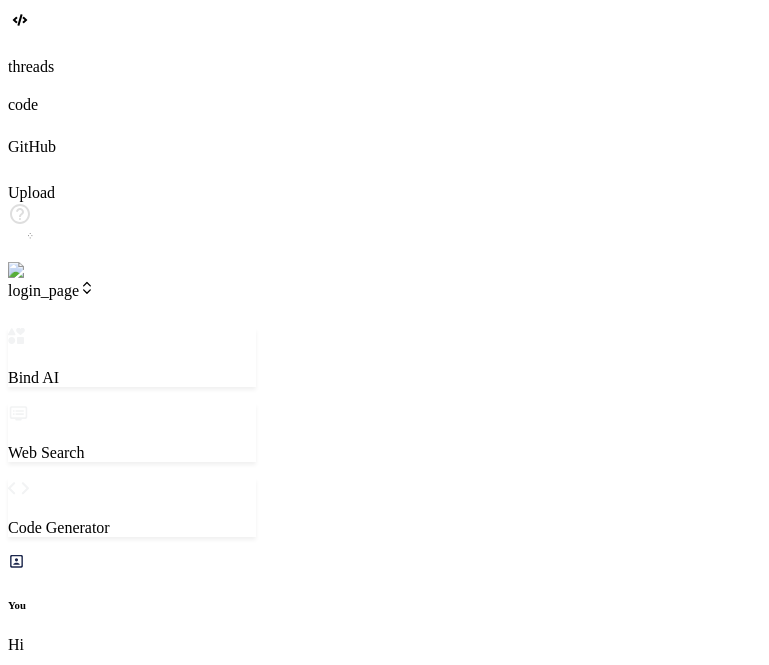 click on "generate a simple login orm only in next" at bounding box center [87, 4910] 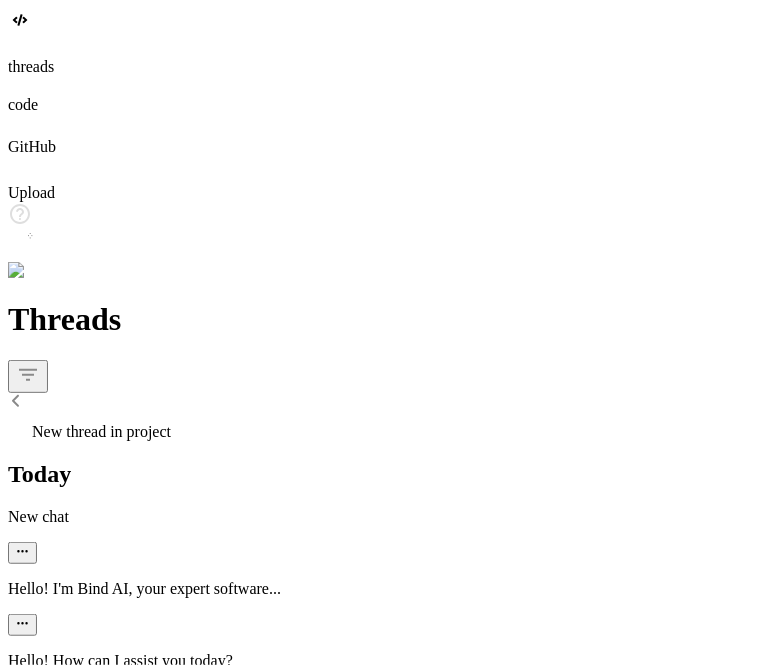 click on "New thread in project" at bounding box center [101, 431] 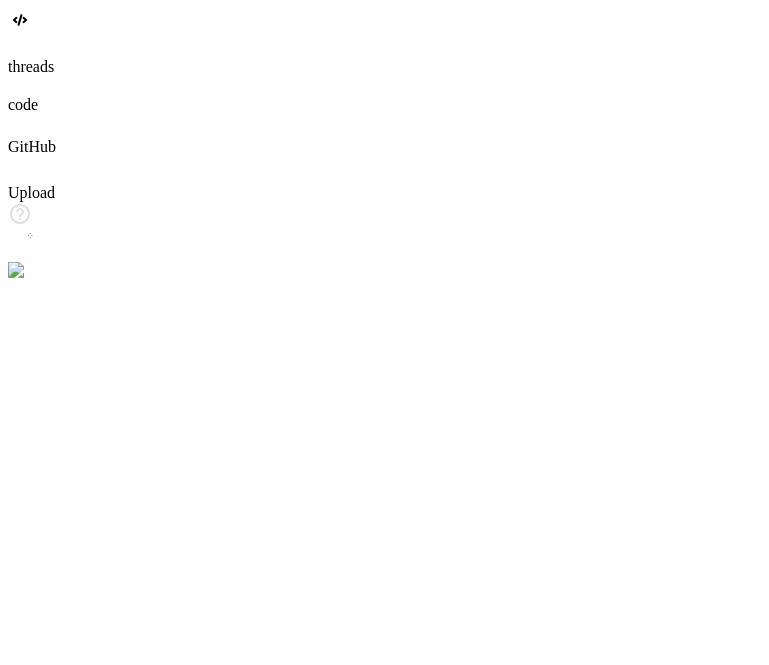 scroll, scrollTop: 0, scrollLeft: 0, axis: both 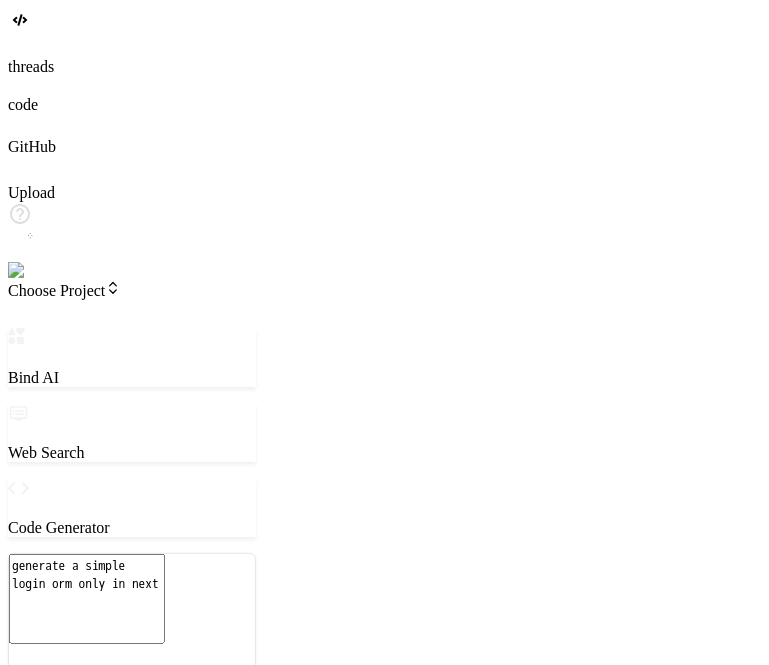 click on "generate a simple login orm only in next" at bounding box center (87, 599) 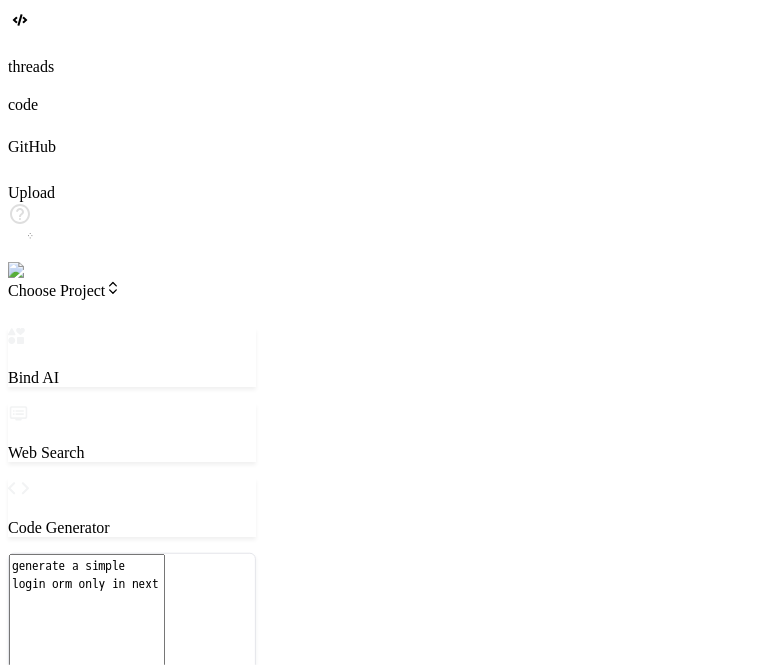 click at bounding box center [27, 973] 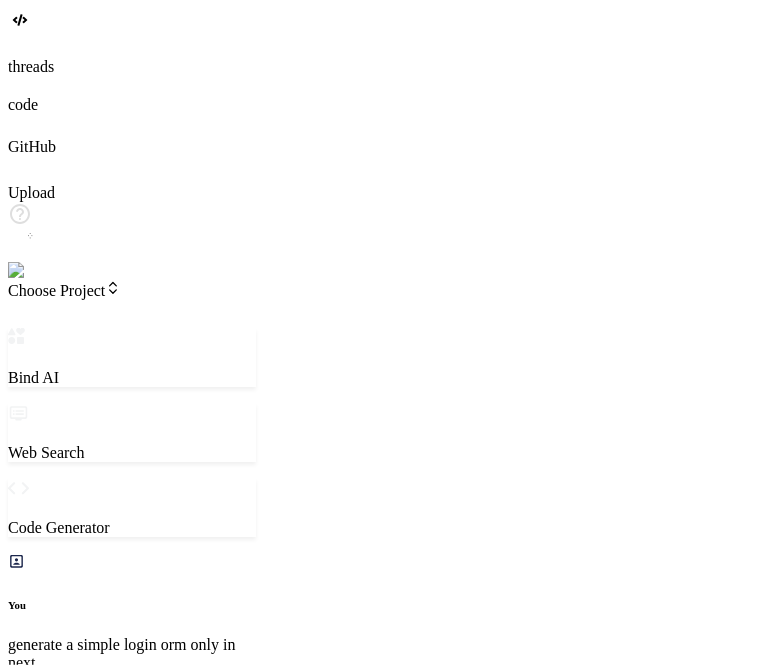 type on "x" 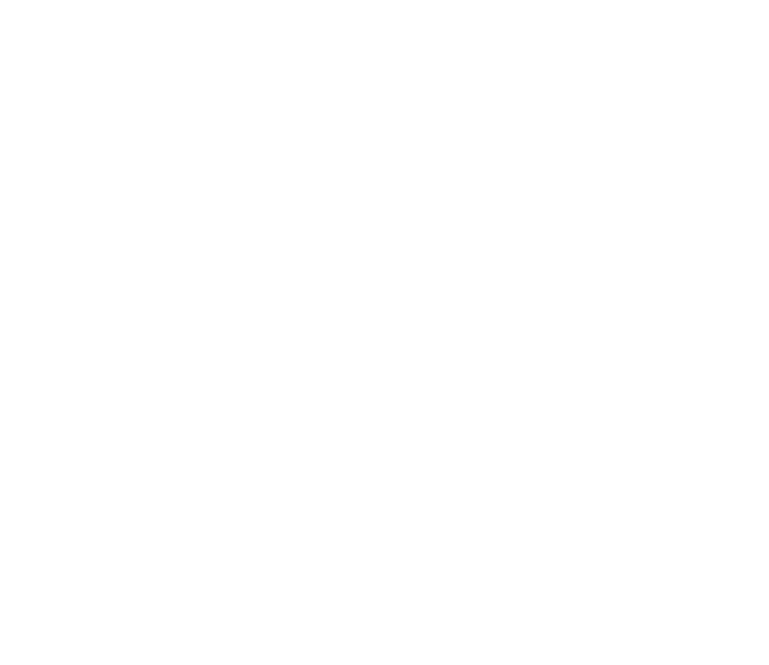 scroll, scrollTop: 0, scrollLeft: 0, axis: both 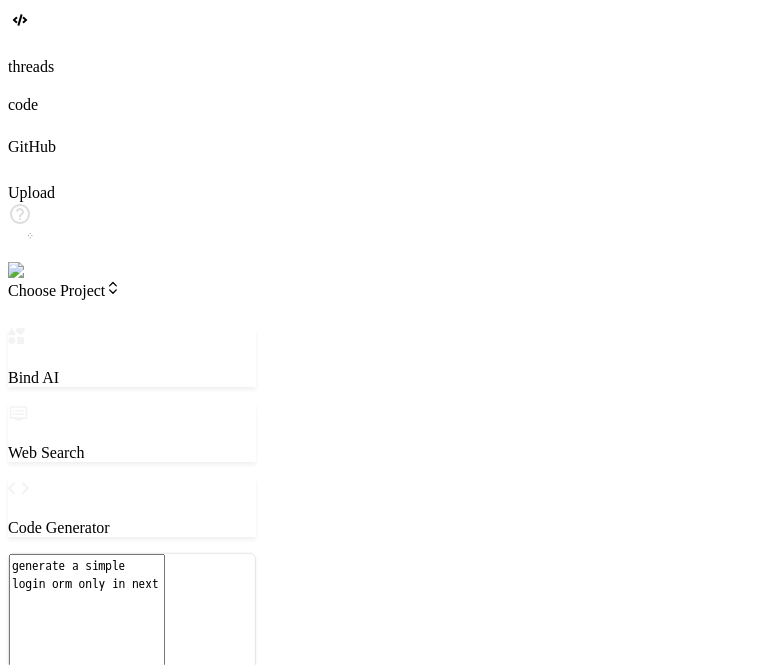 click at bounding box center [40, 271] 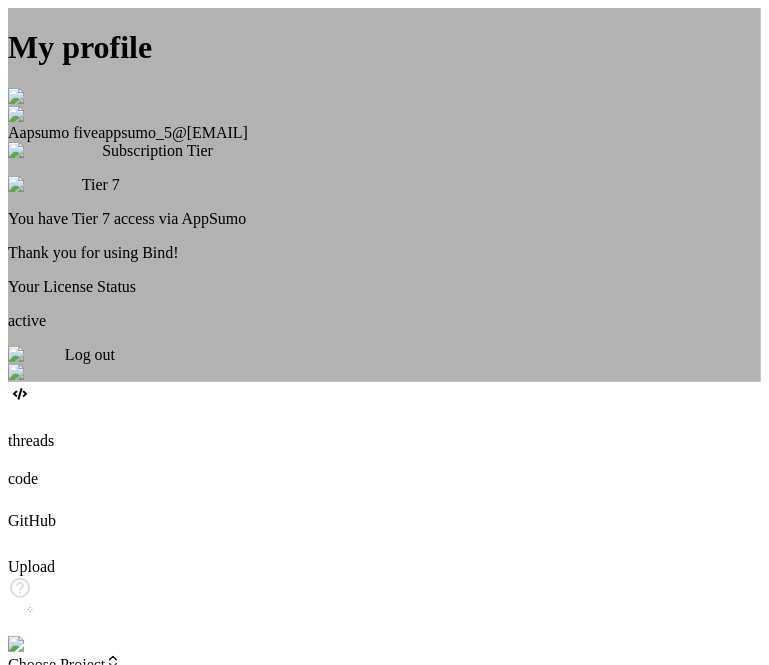 click at bounding box center (32, 97) 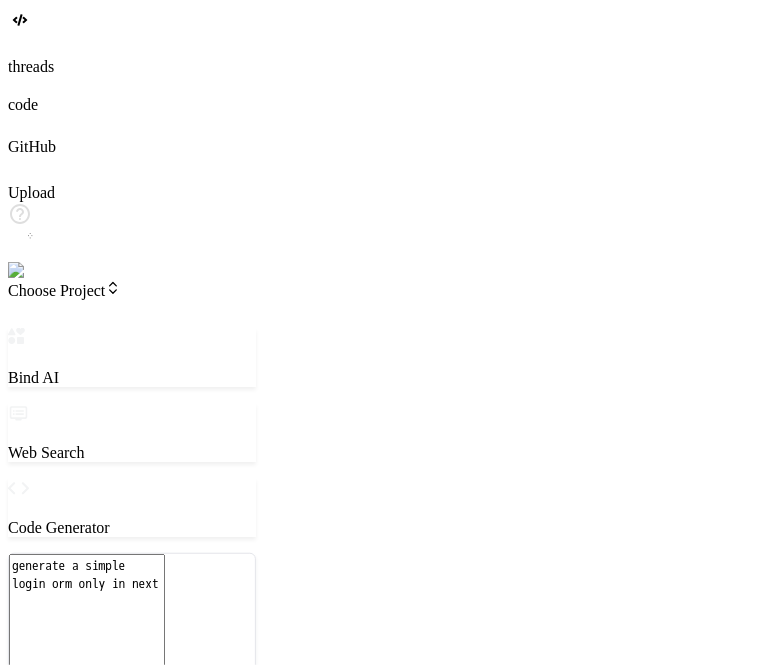 click at bounding box center (27, 973) 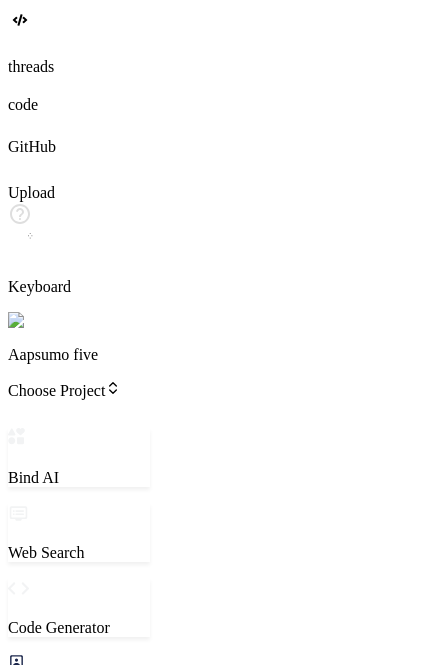 type on "x" 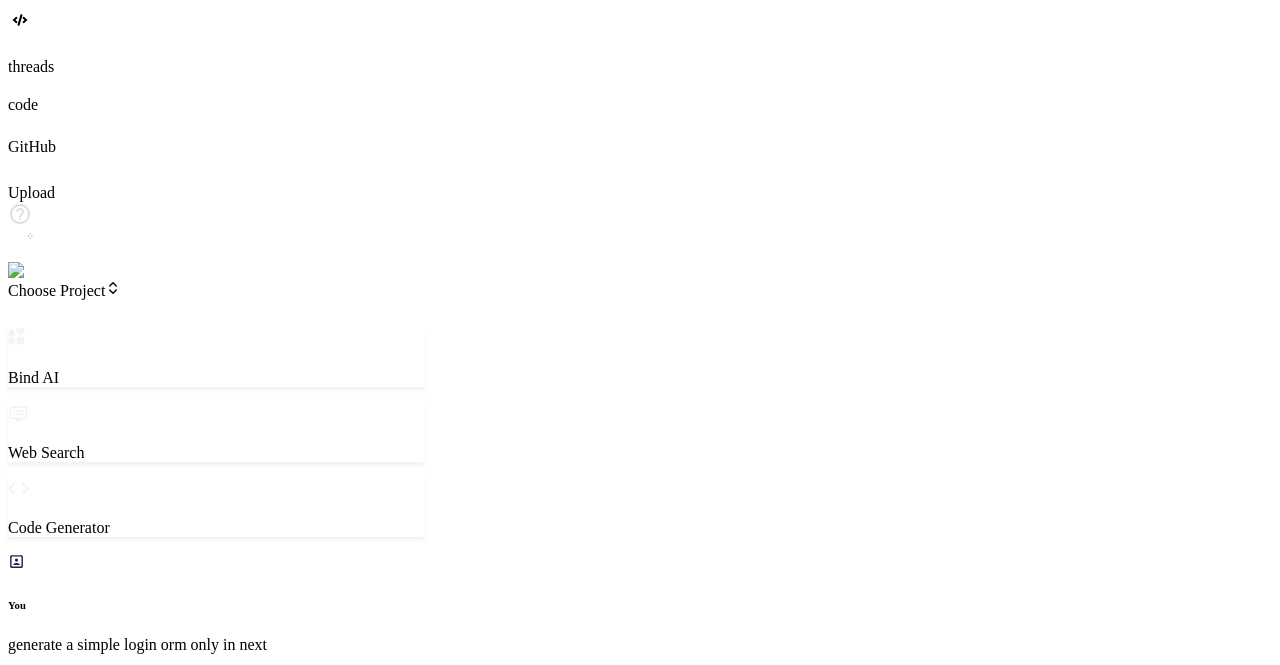 click on "Manage Teams" at bounding box center [61, 1034] 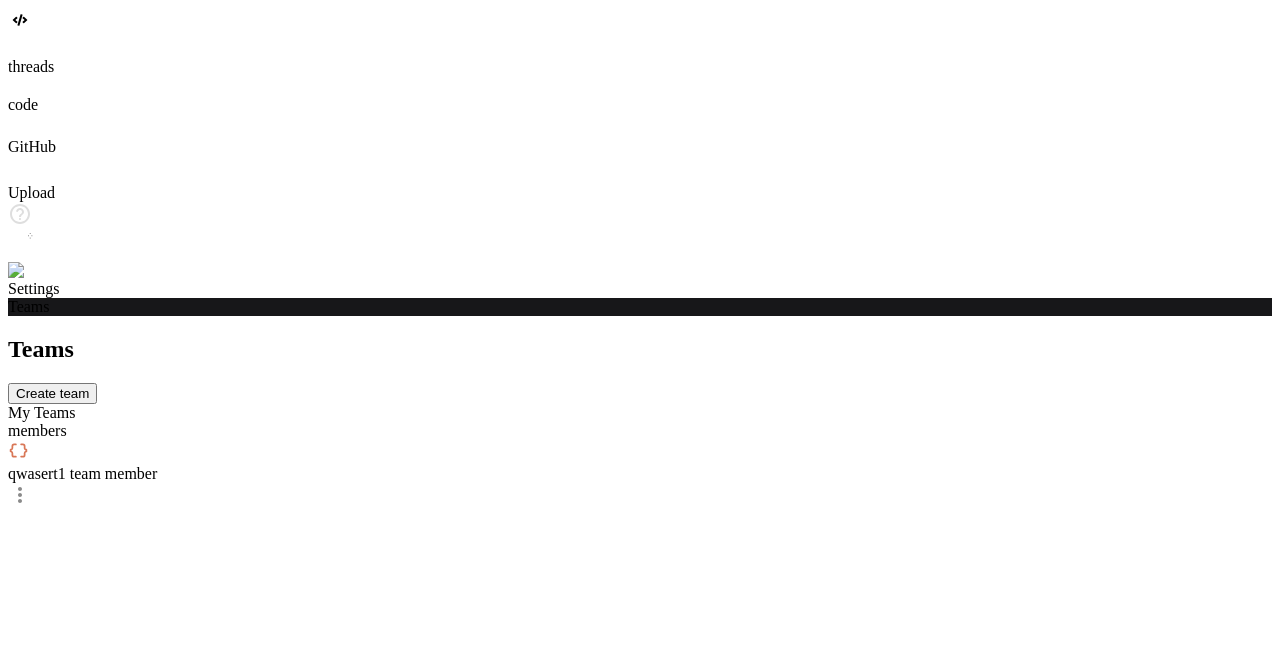 click on "1 team member" at bounding box center [108, 473] 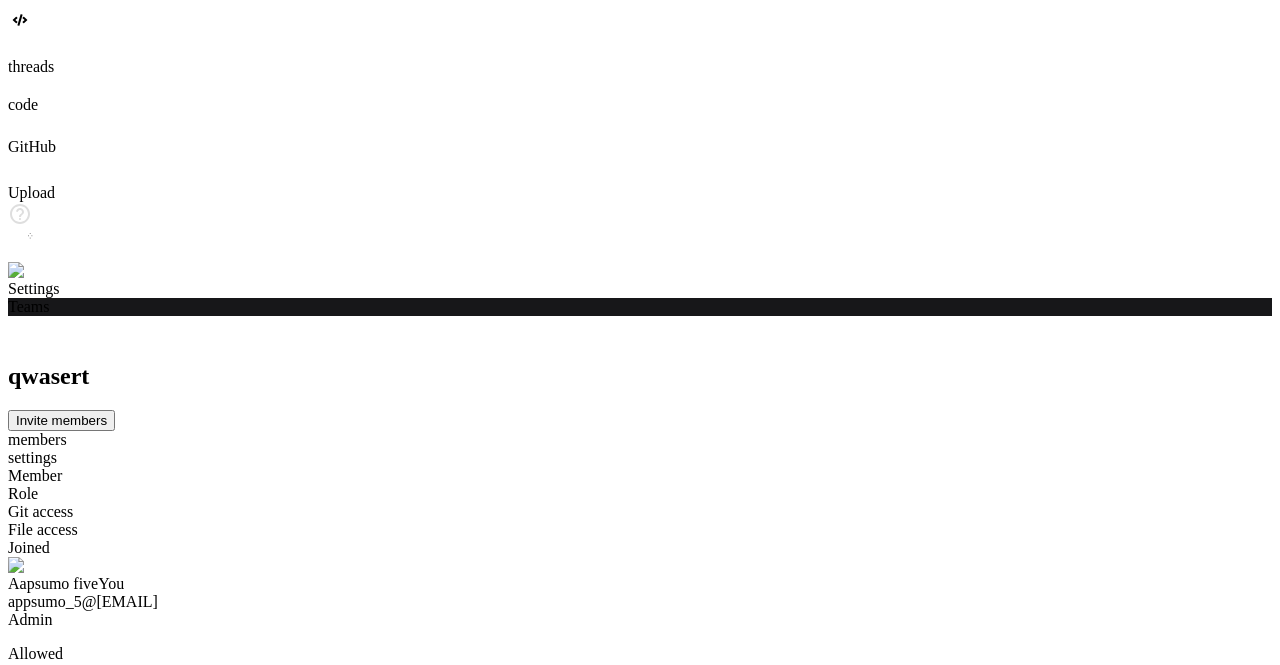 click on "Invite members" at bounding box center [61, 420] 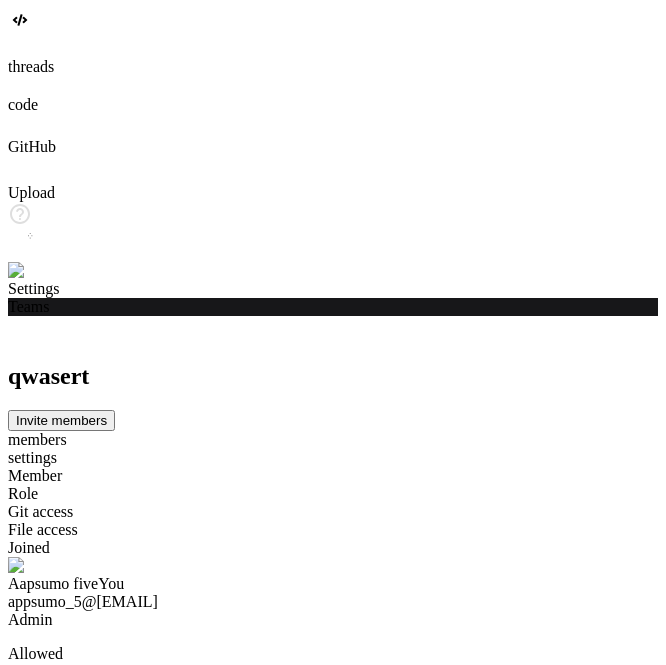 click on "Send" at bounding box center [118, 1110] 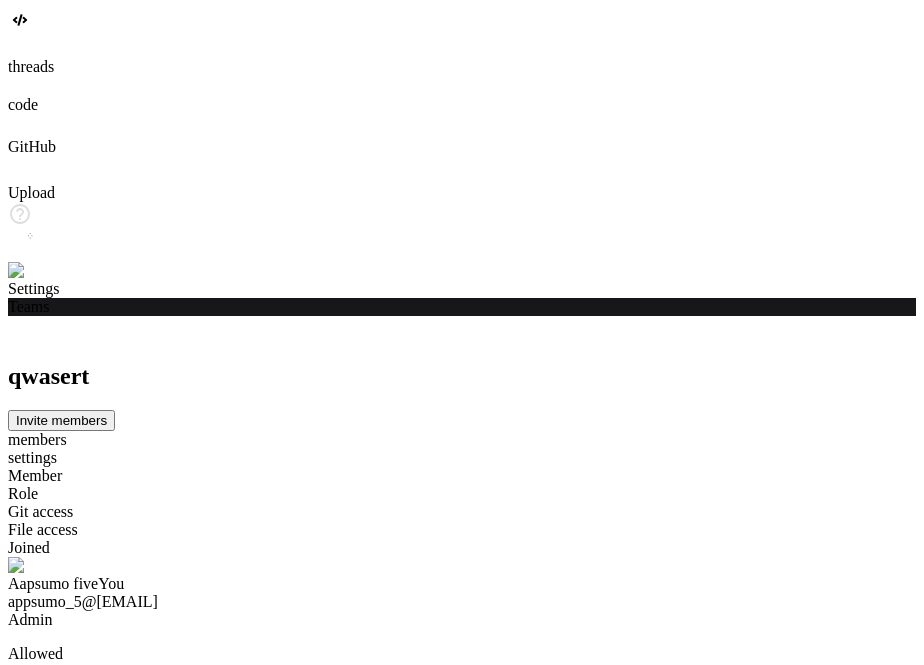 click at bounding box center [40, 271] 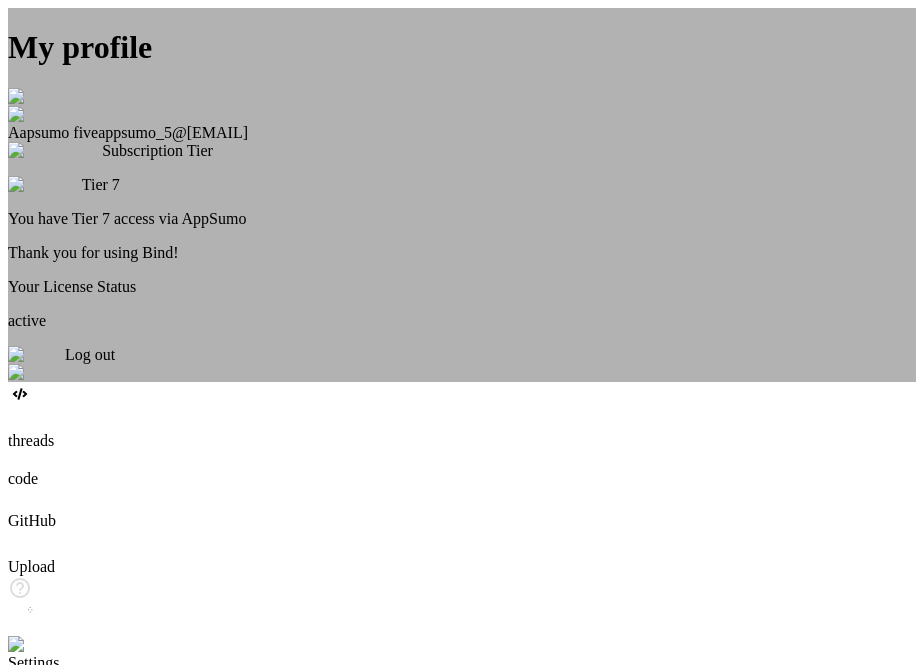 click on "Log out" at bounding box center [462, 364] 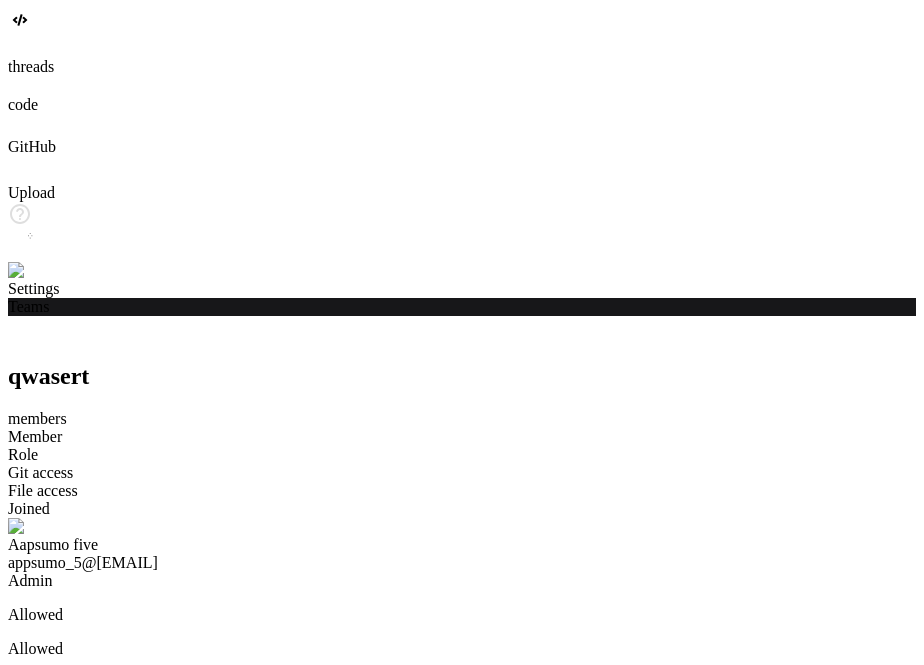 click at bounding box center (35, 271) 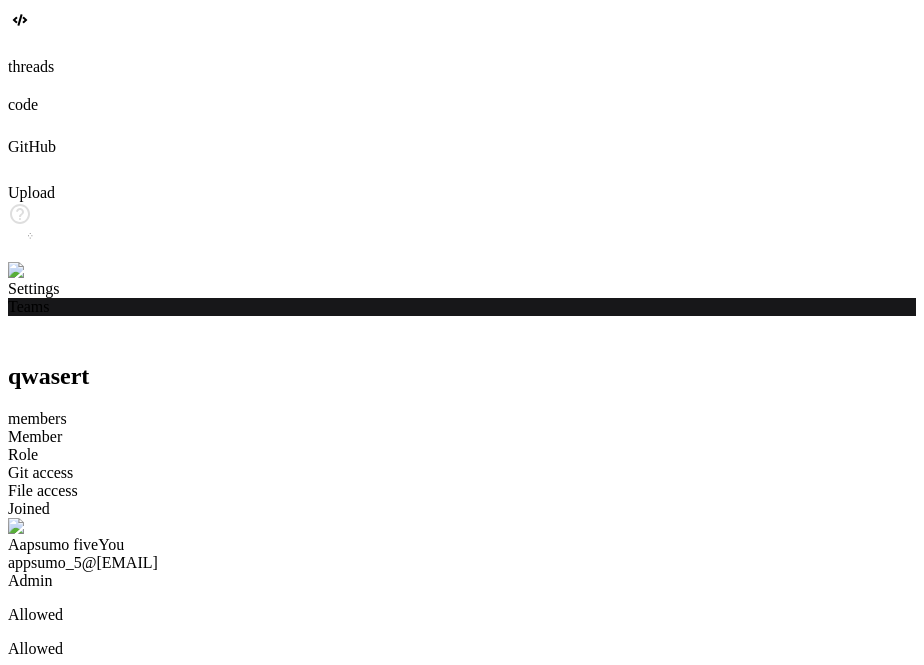 click 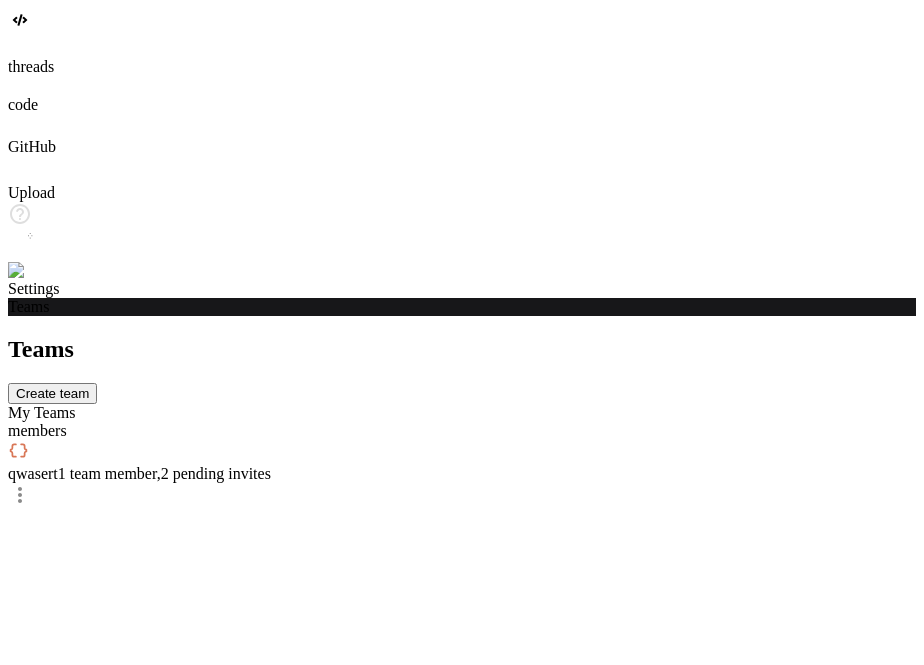 click on "1 team member ,  2 pending invites" at bounding box center (164, 473) 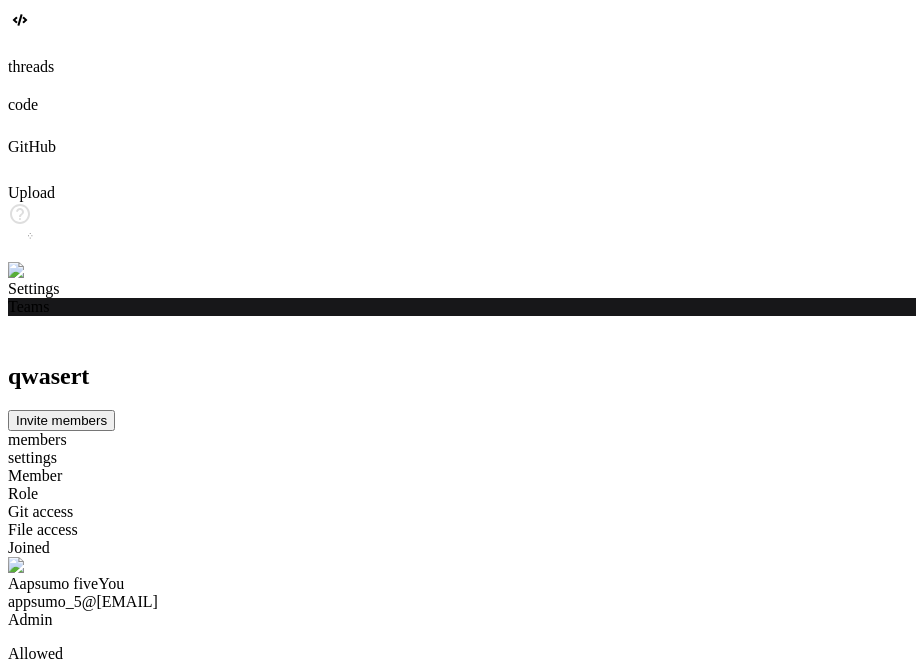 click 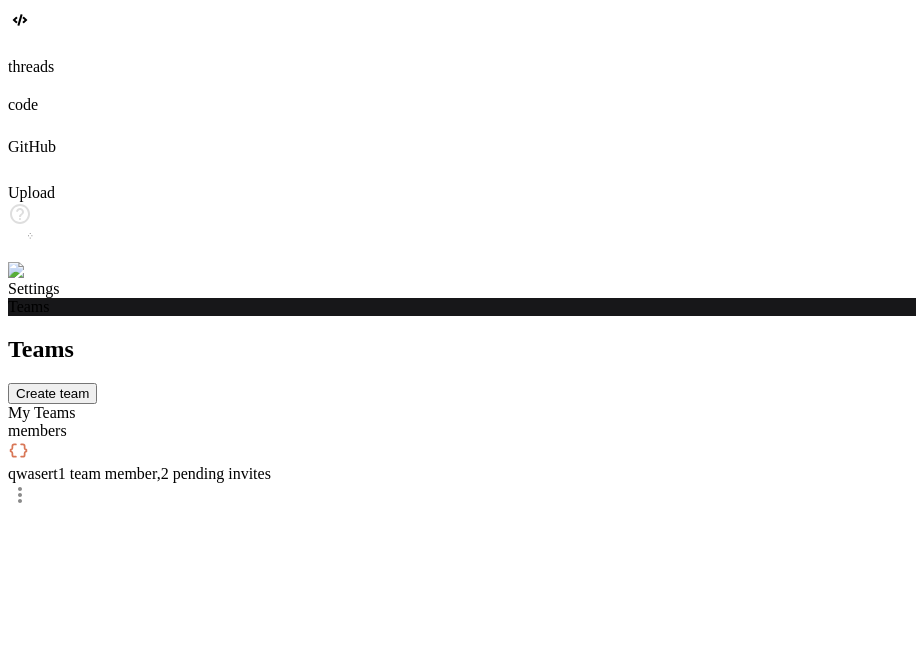 click on "qwasert 1 team member ,  2 pending invites" at bounding box center (462, 475) 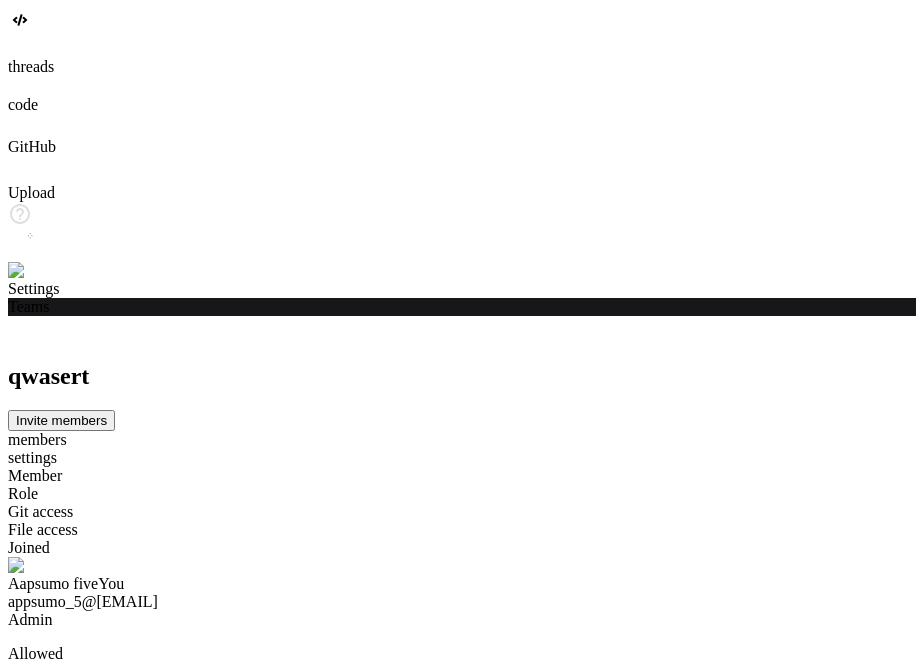 click on "Invite members" at bounding box center [61, 420] 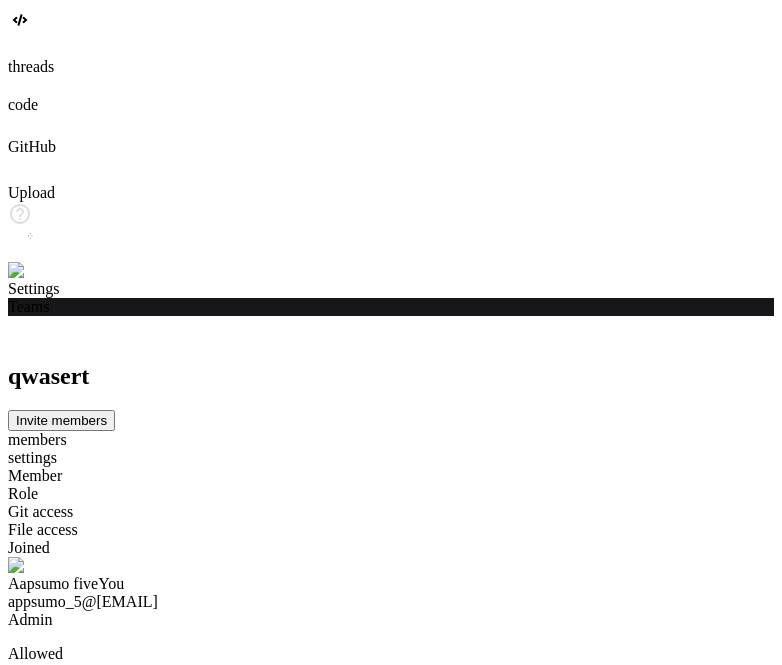click 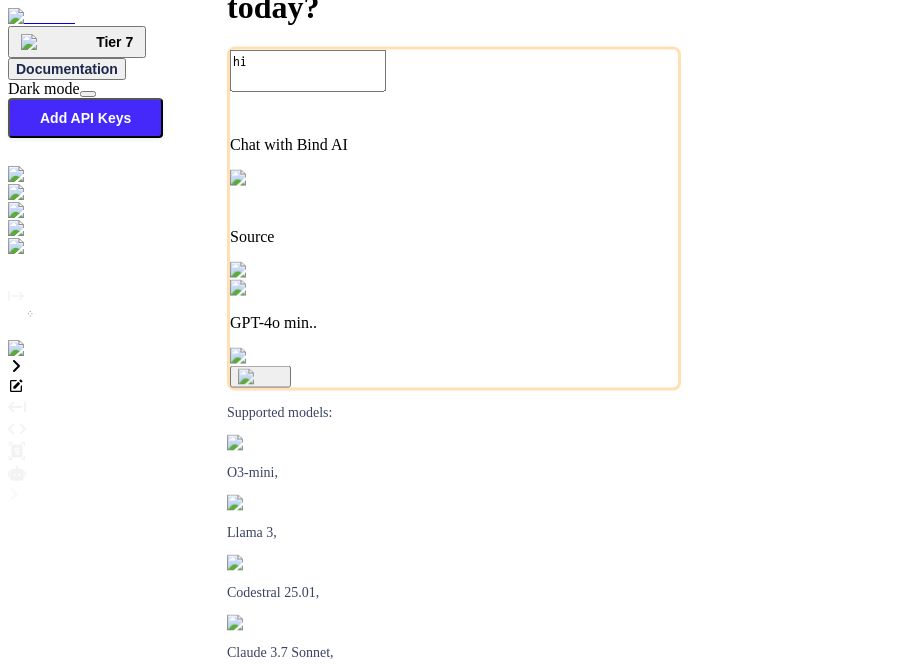 scroll, scrollTop: 0, scrollLeft: 0, axis: both 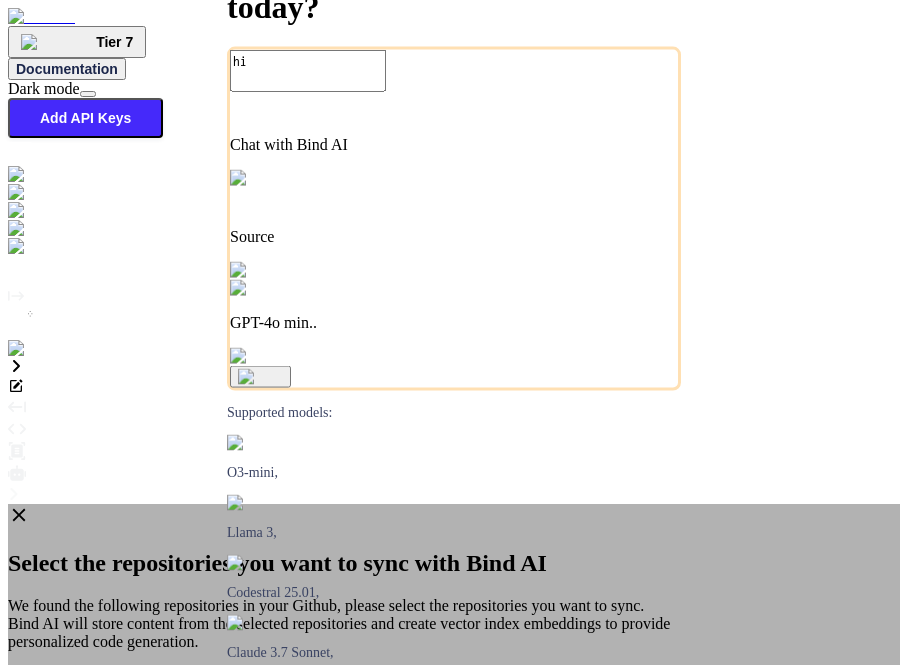 type on "x" 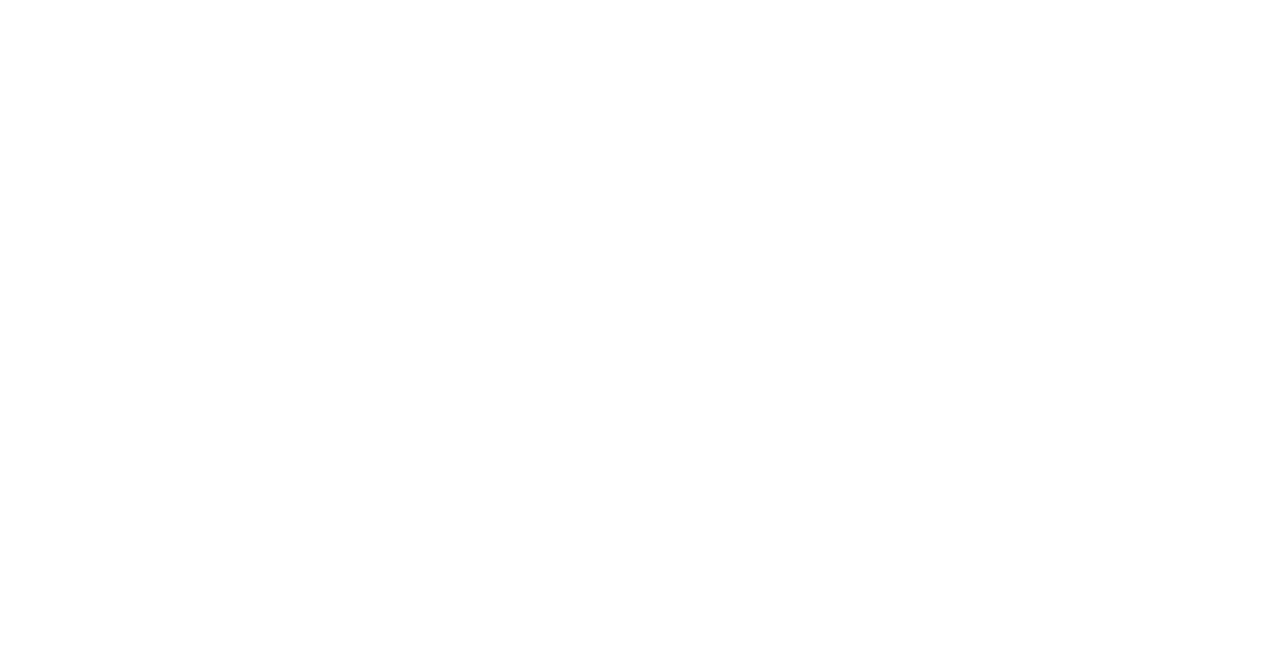 scroll, scrollTop: 0, scrollLeft: 0, axis: both 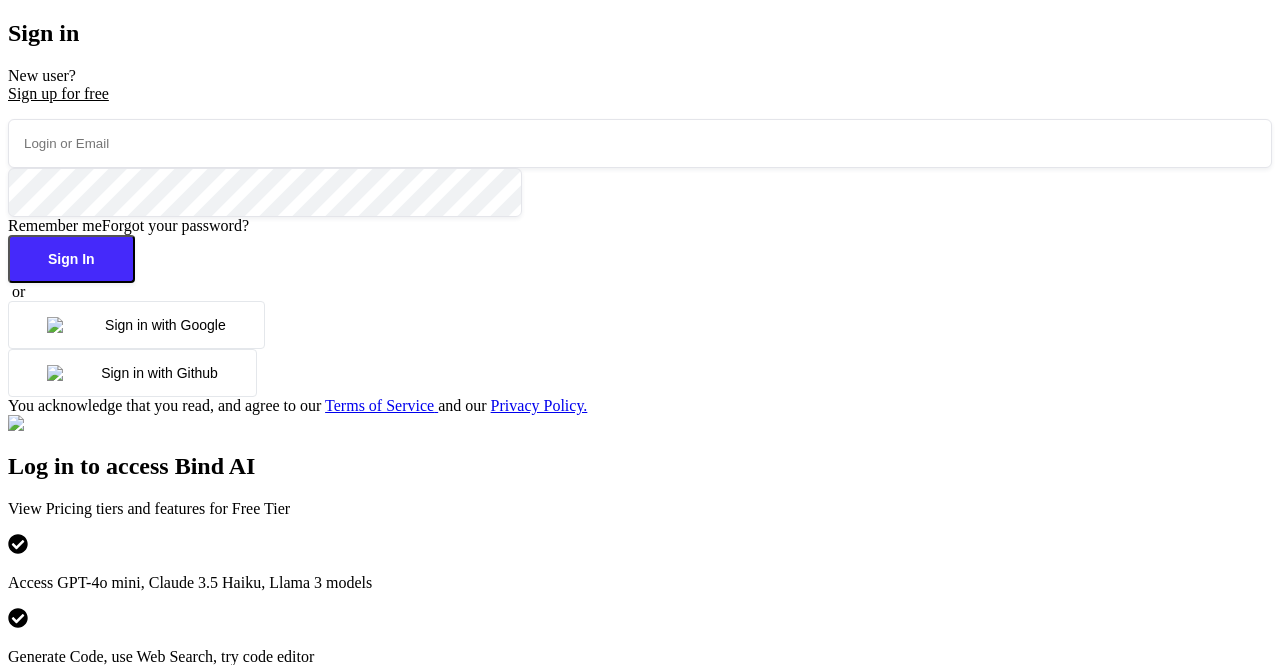 click at bounding box center (640, 143) 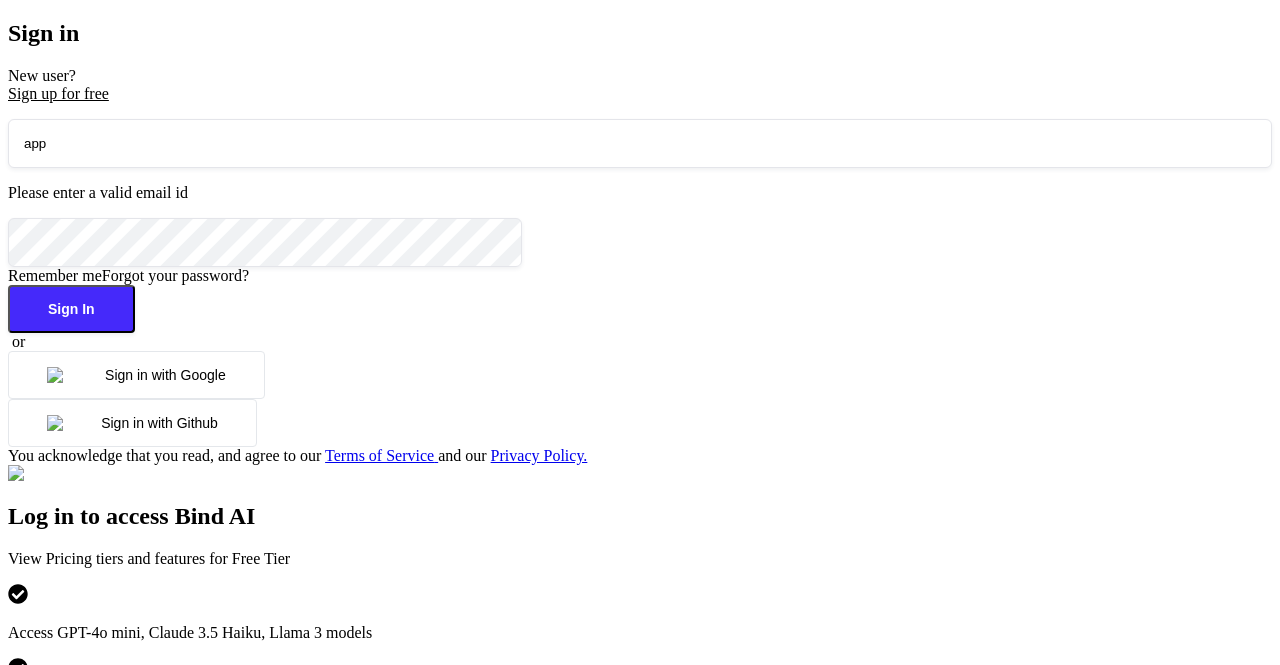 click on "app" at bounding box center (640, 143) 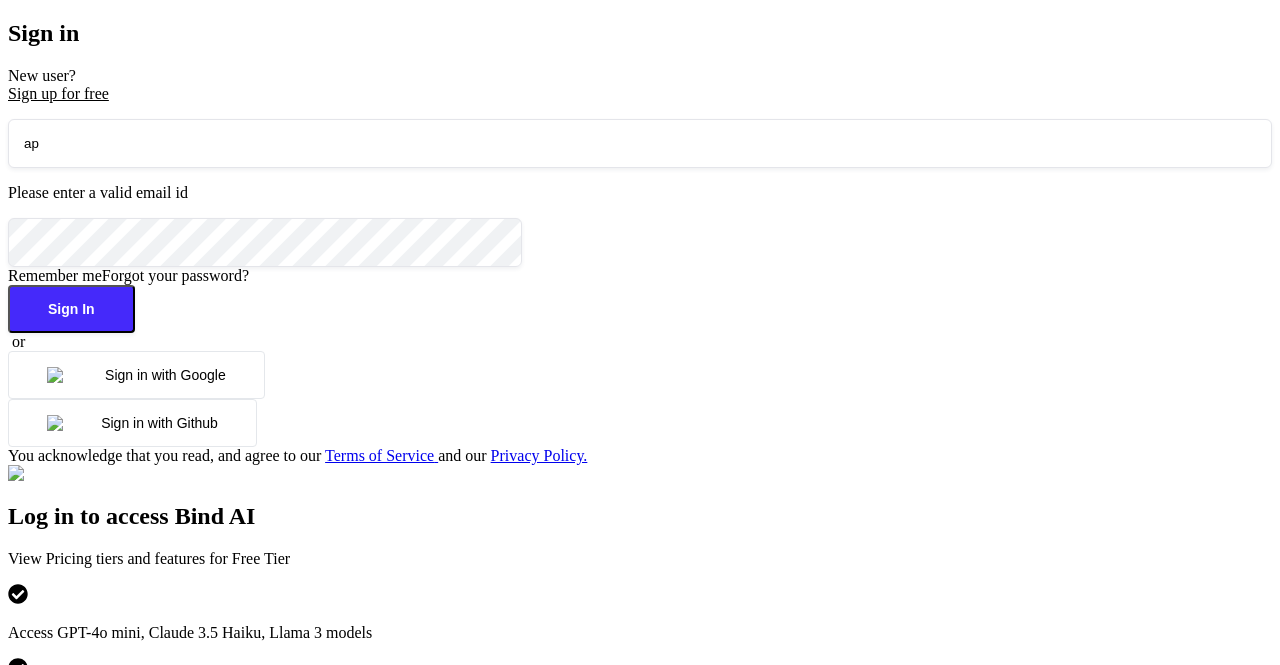 type on "a" 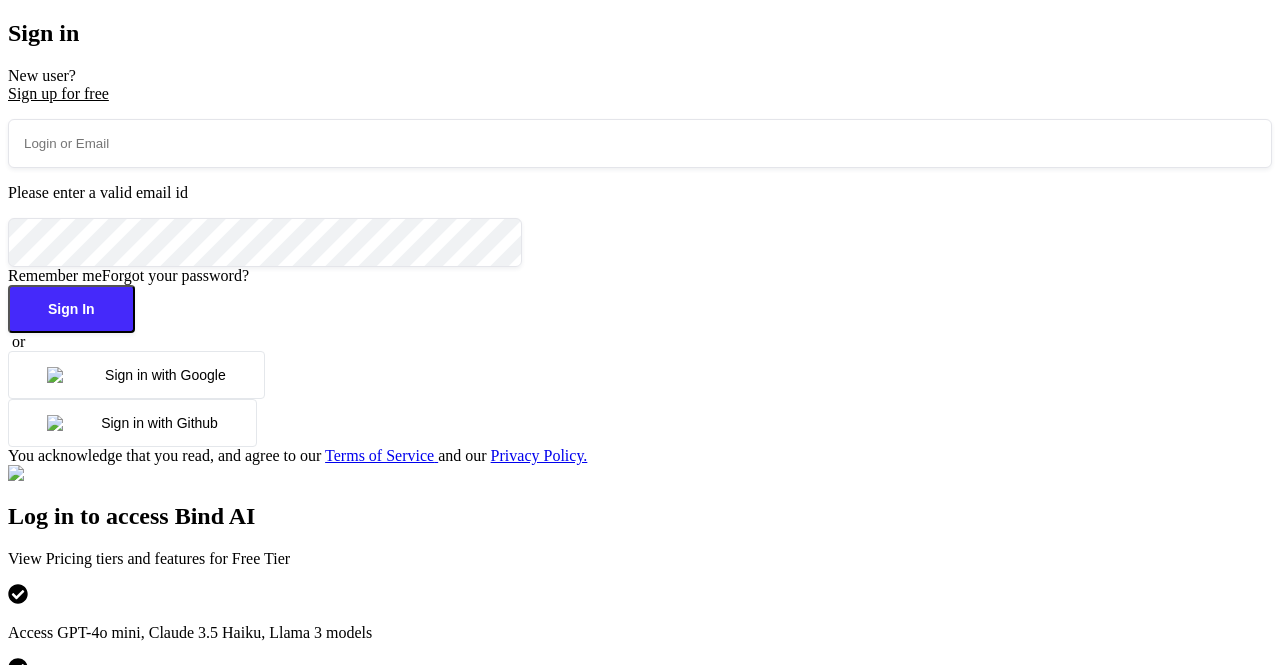 click at bounding box center (640, 143) 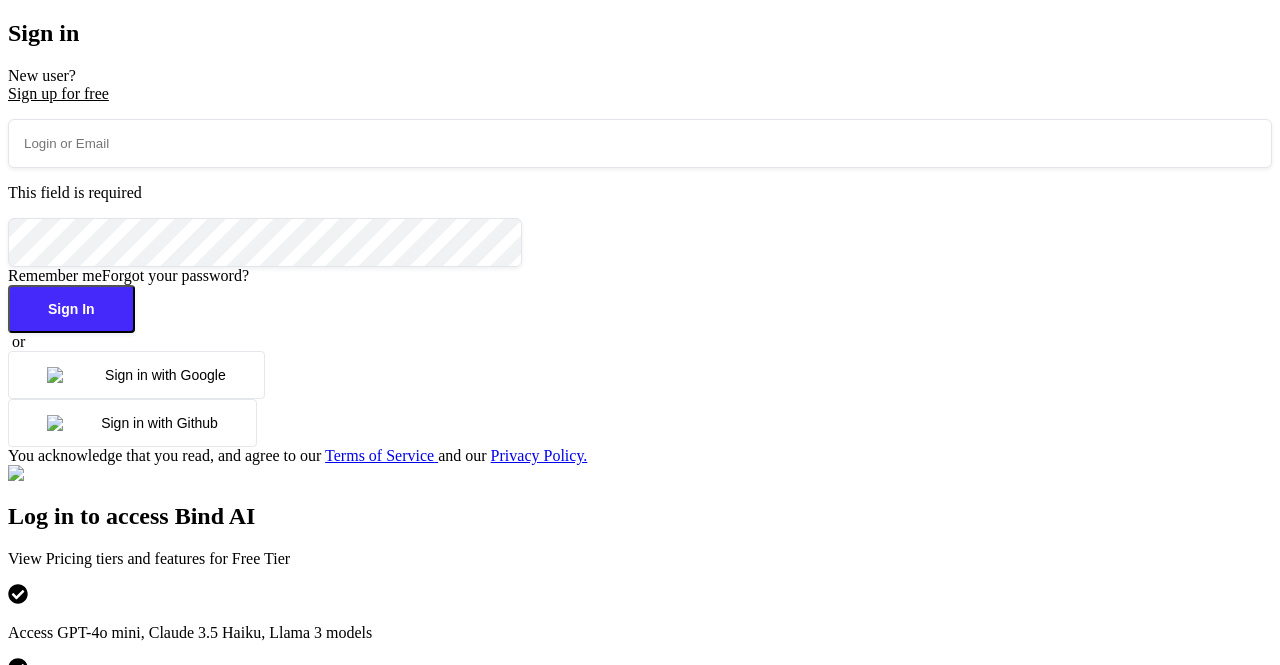 click on "This field is required" at bounding box center [640, 193] 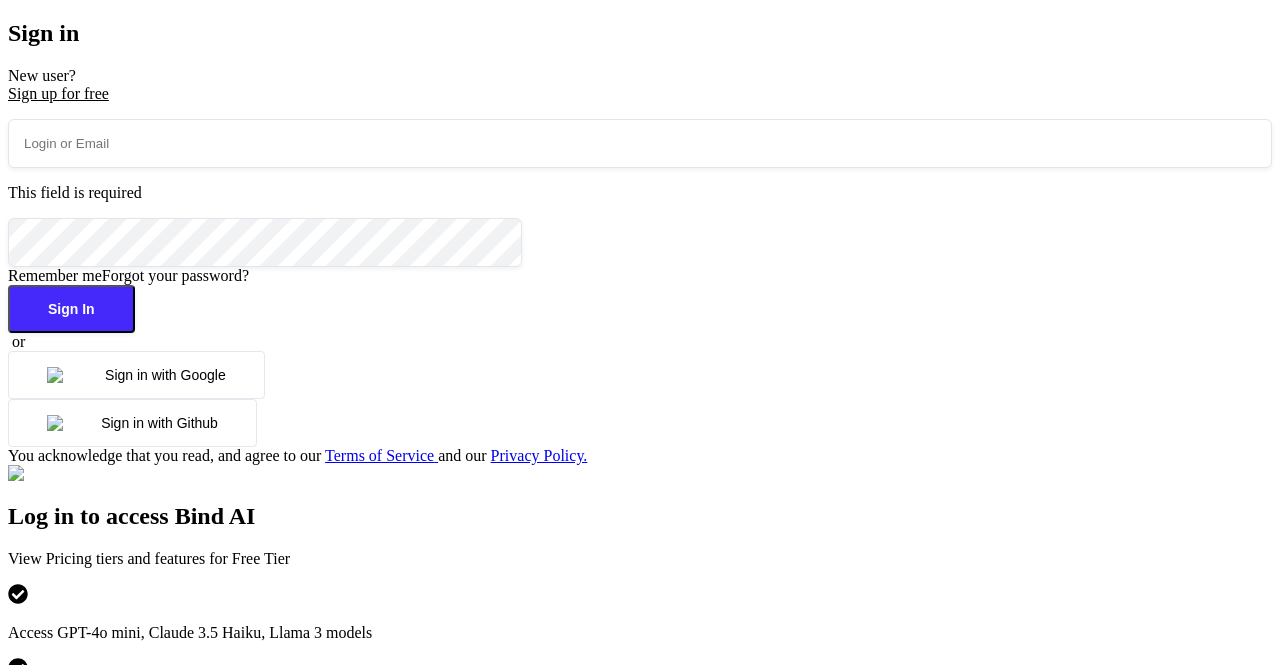 click at bounding box center (640, 143) 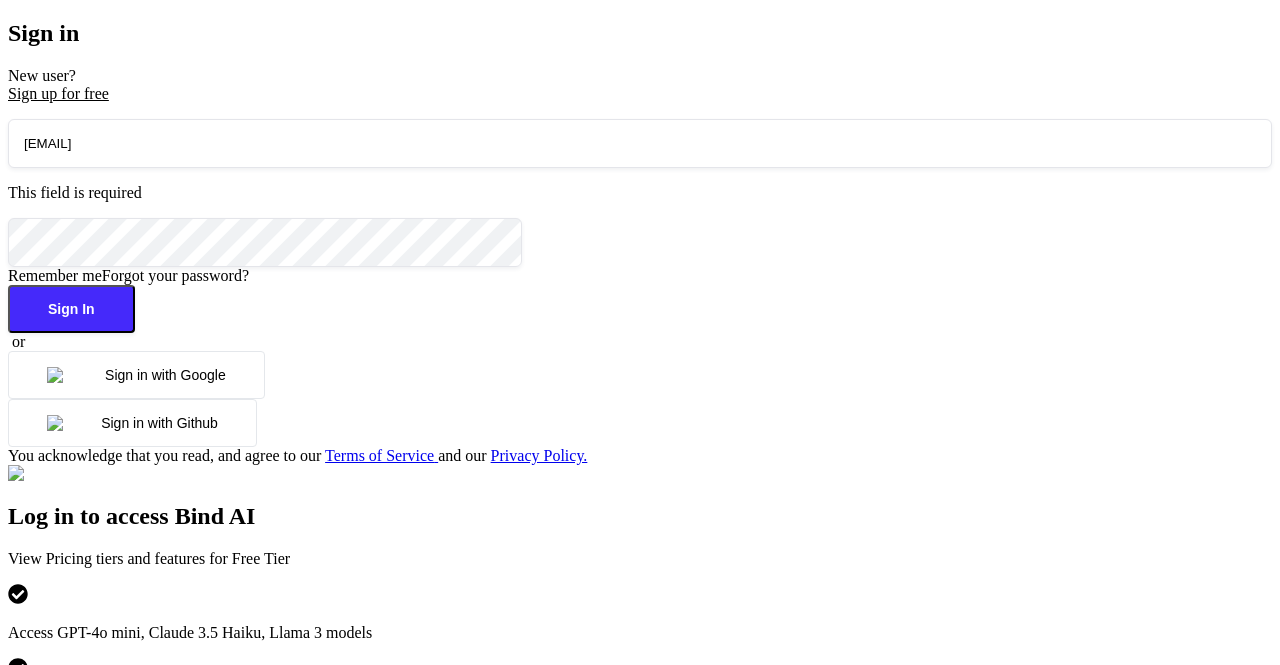 type on "[EMAIL]" 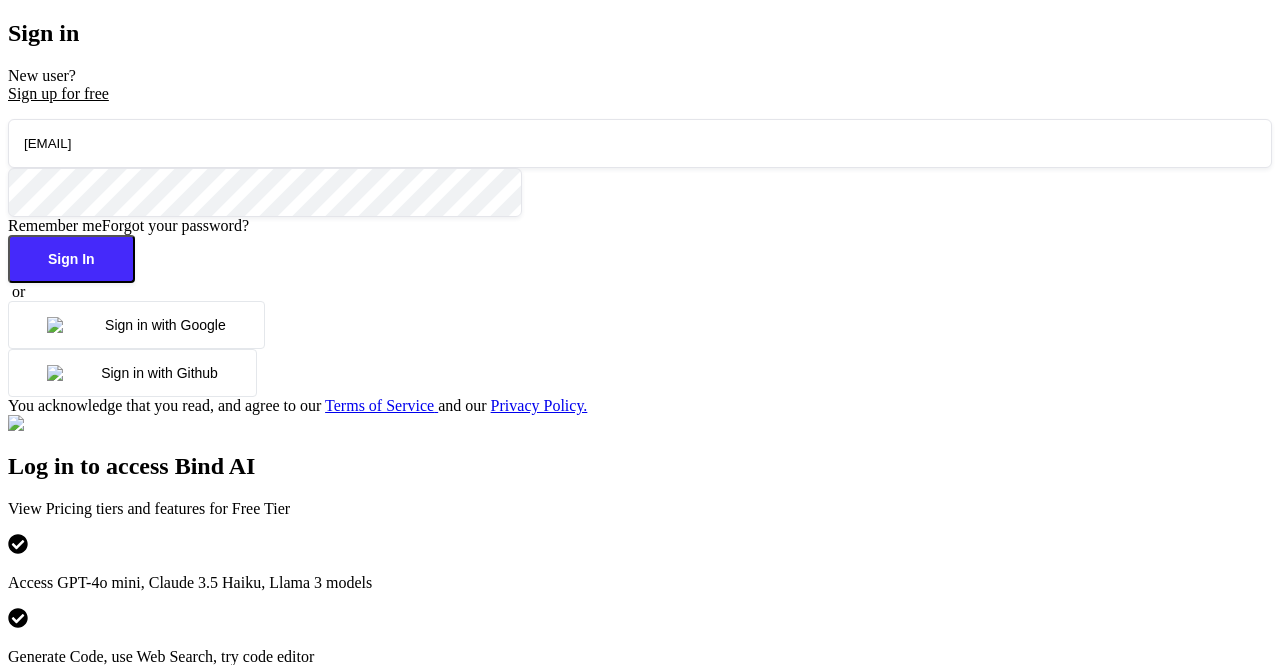 click on "[EMAIL] Remember me Forgot your password? Sign In   or Sign in with Google Sign in with Github You acknowledge that you read, and agree to our   Terms of Service     and our   Privacy Policy." at bounding box center (640, 267) 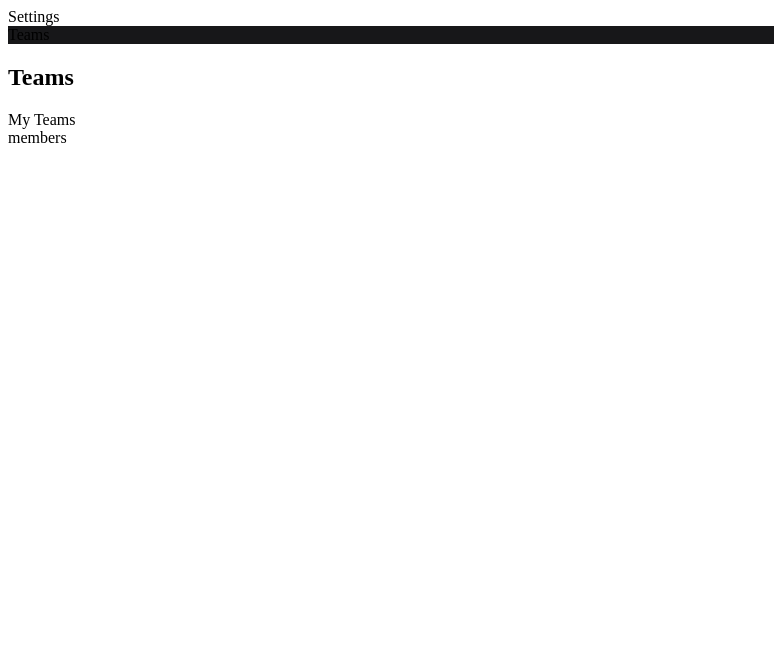 scroll, scrollTop: 0, scrollLeft: 0, axis: both 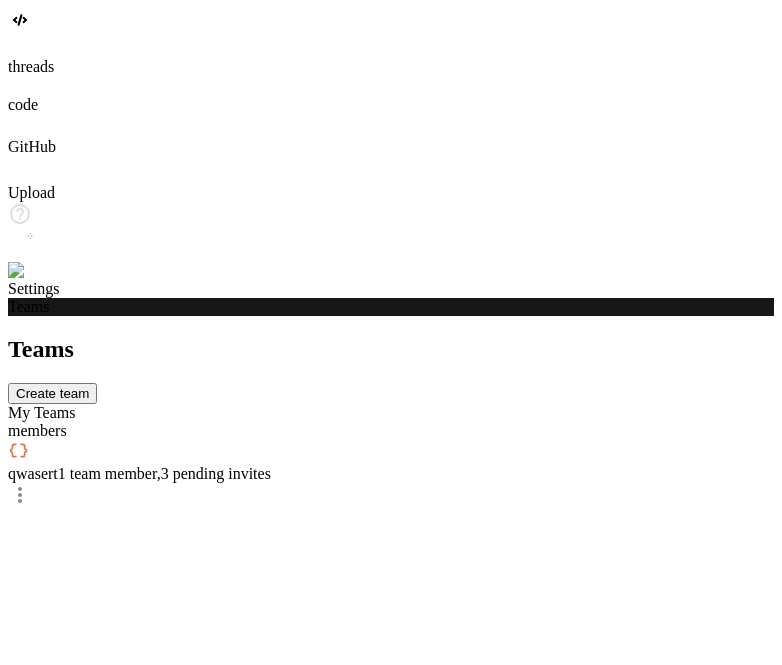 click on "Create team" at bounding box center (52, 393) 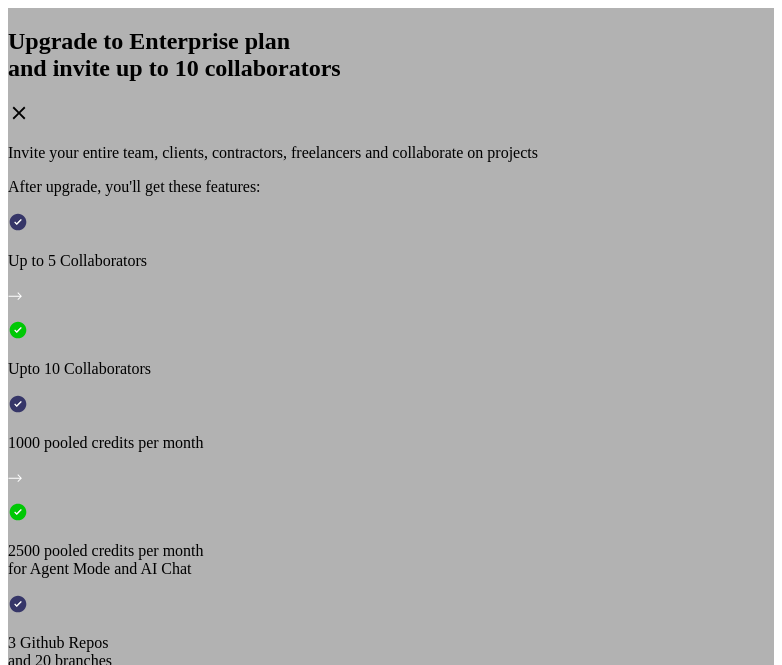 click 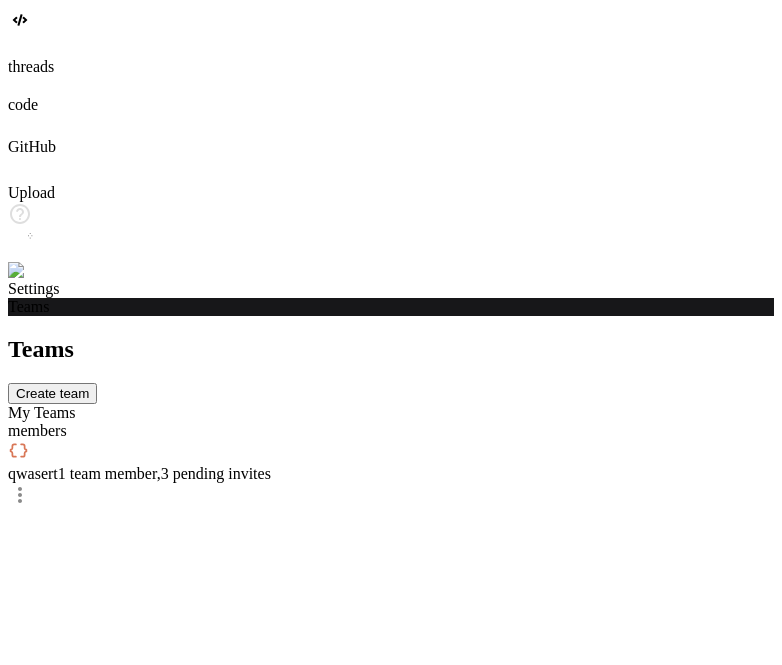 click on "1 team member ,  3 pending invites" at bounding box center (164, 473) 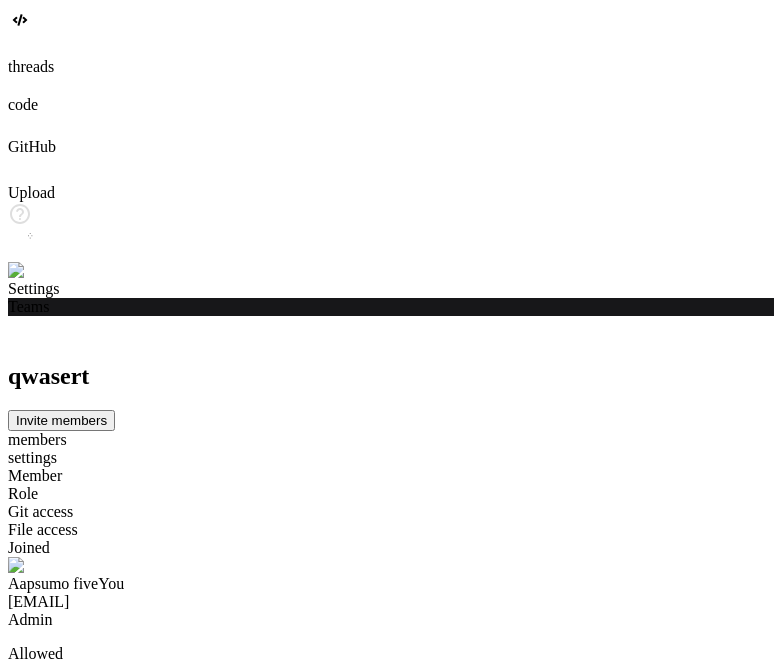 click 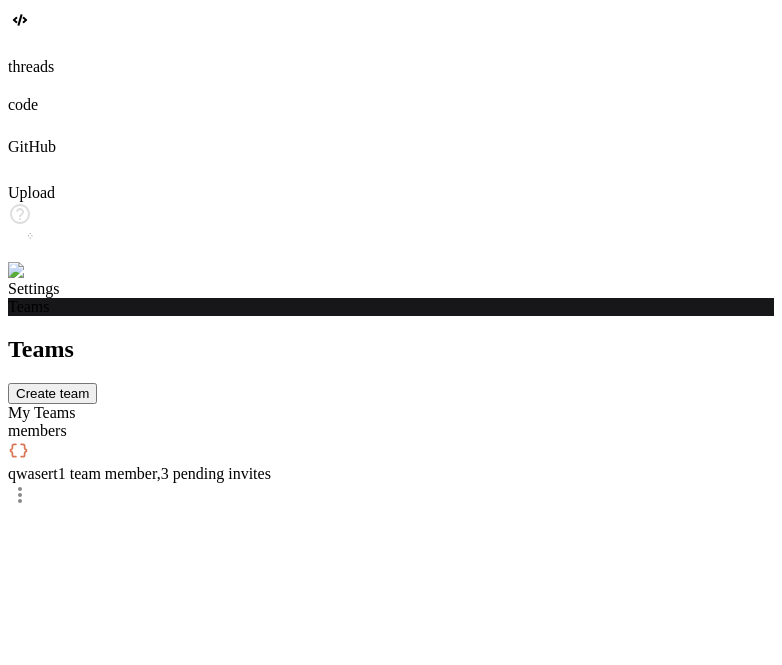 click on "Create team" at bounding box center (52, 393) 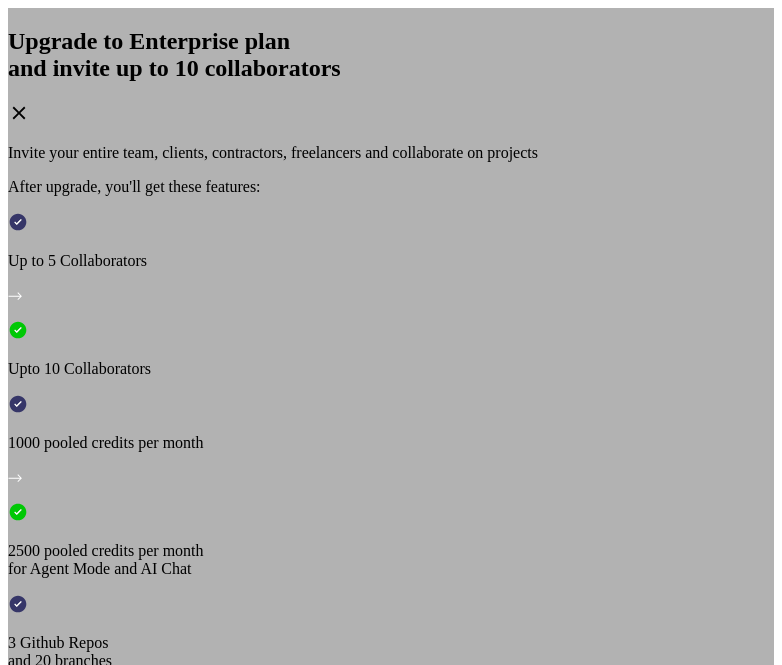click 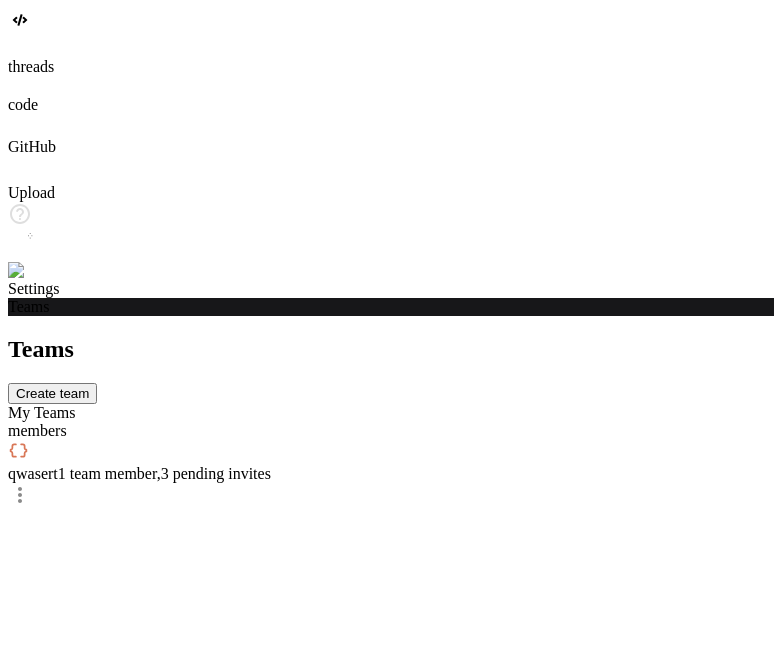 click on "members" at bounding box center (391, 431) 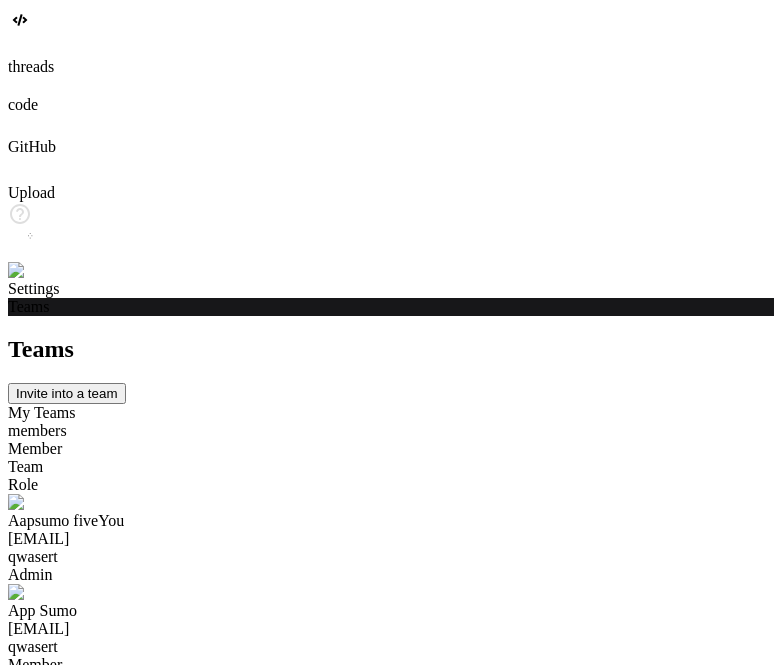 click on "My Teams" at bounding box center (391, 413) 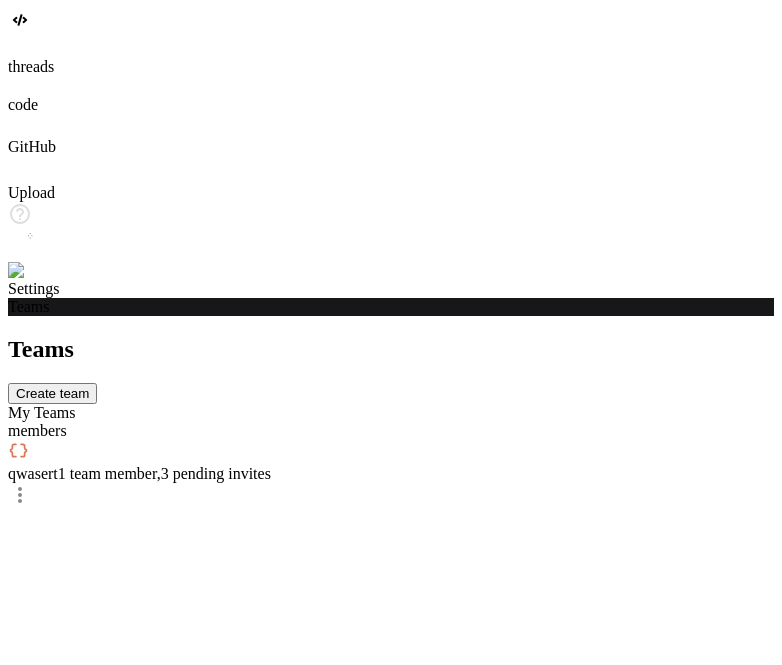 click on "members" at bounding box center [391, 431] 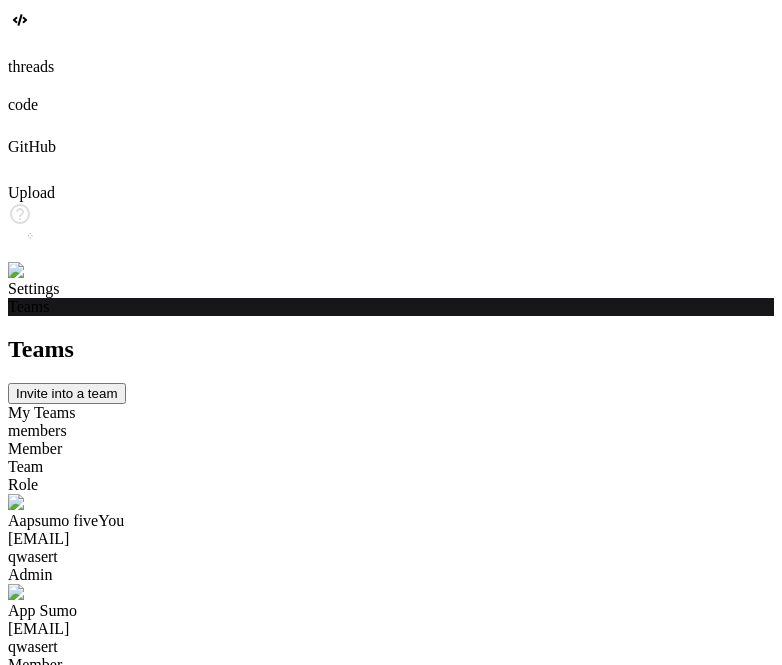 click on "My Teams" at bounding box center (391, 413) 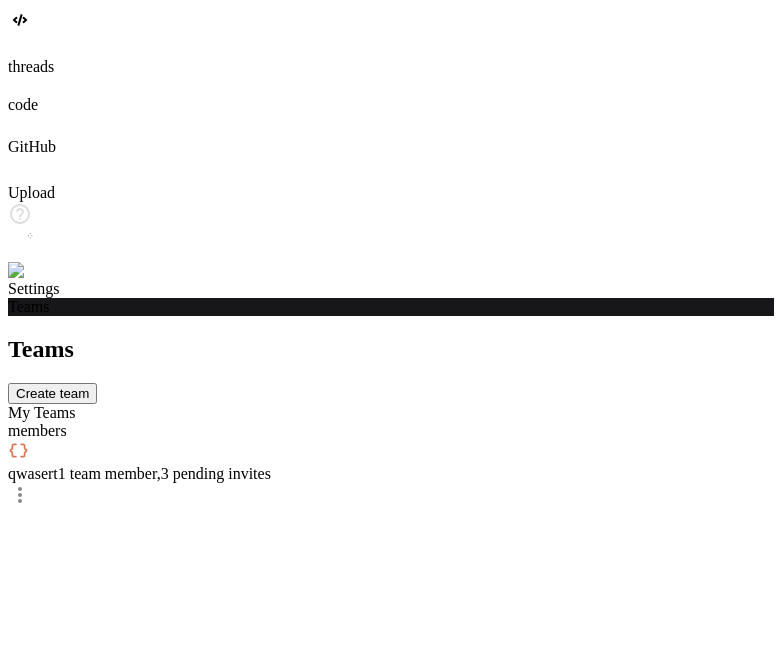 click on "1 team member ,  3 pending invites" at bounding box center [164, 473] 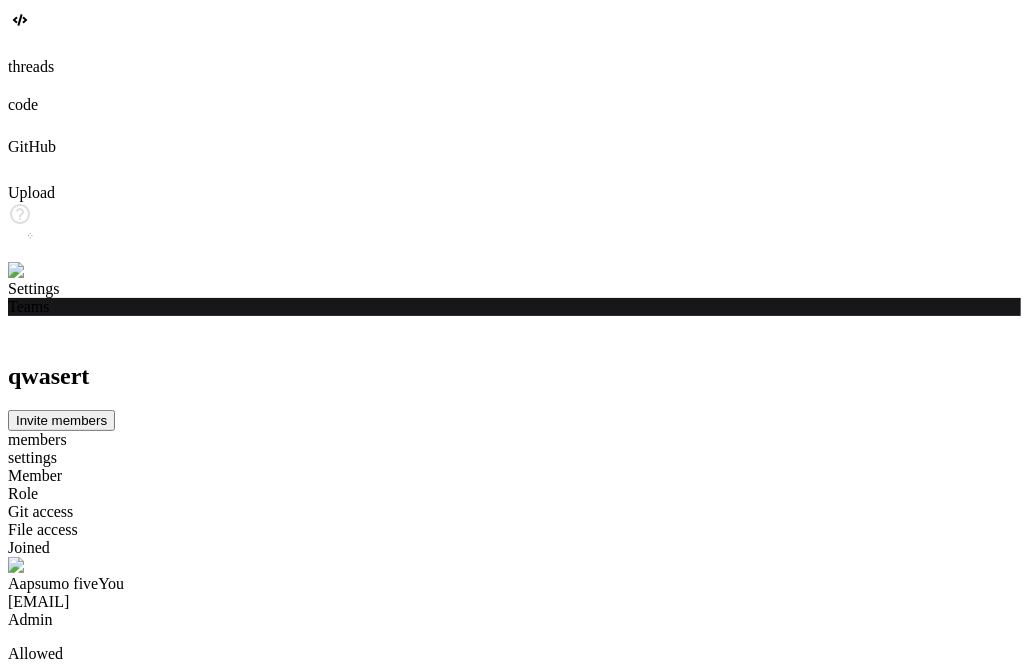 click 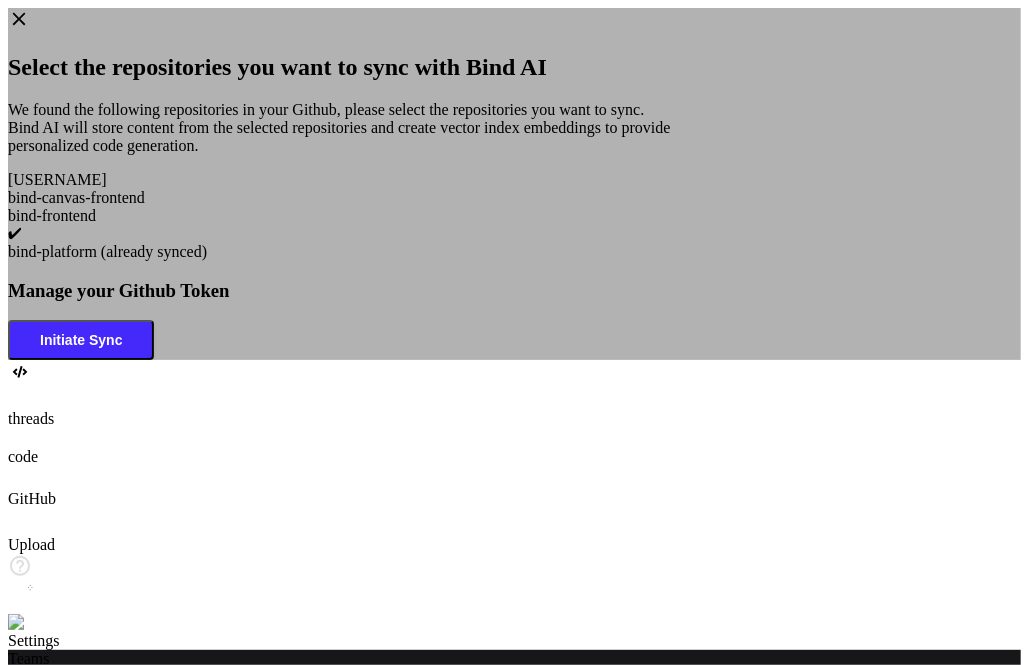 click 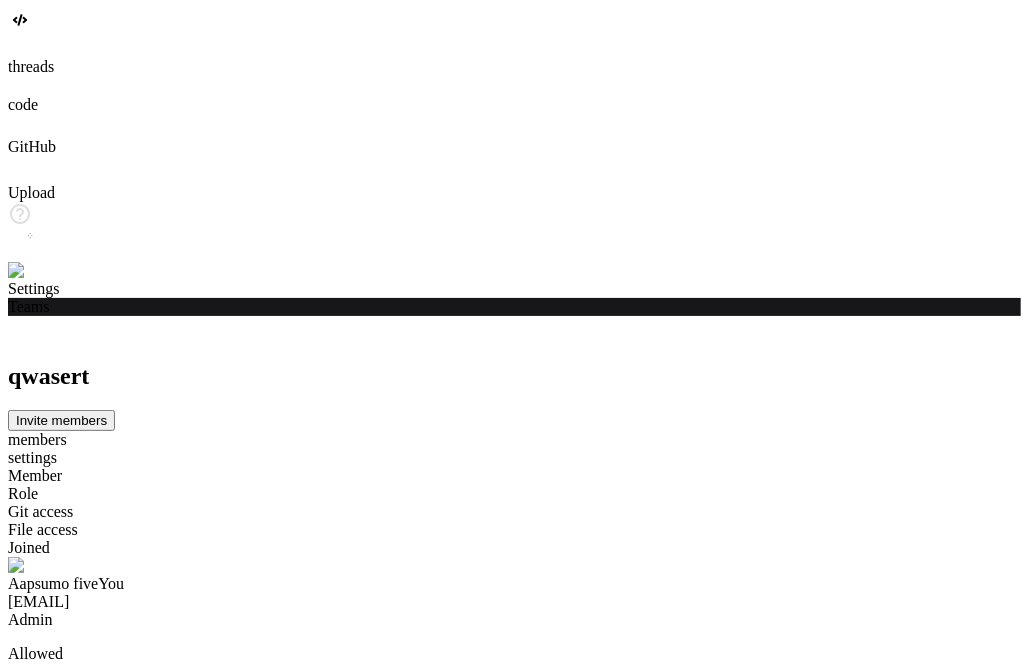 click at bounding box center [514, 86] 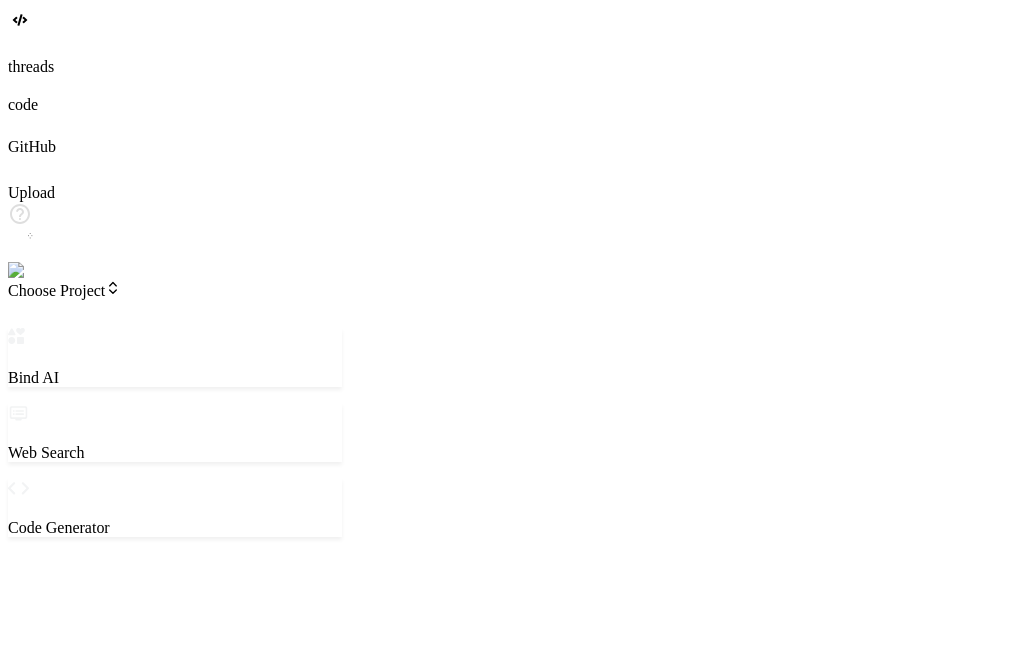 click on "Source" at bounding box center (175, 973) 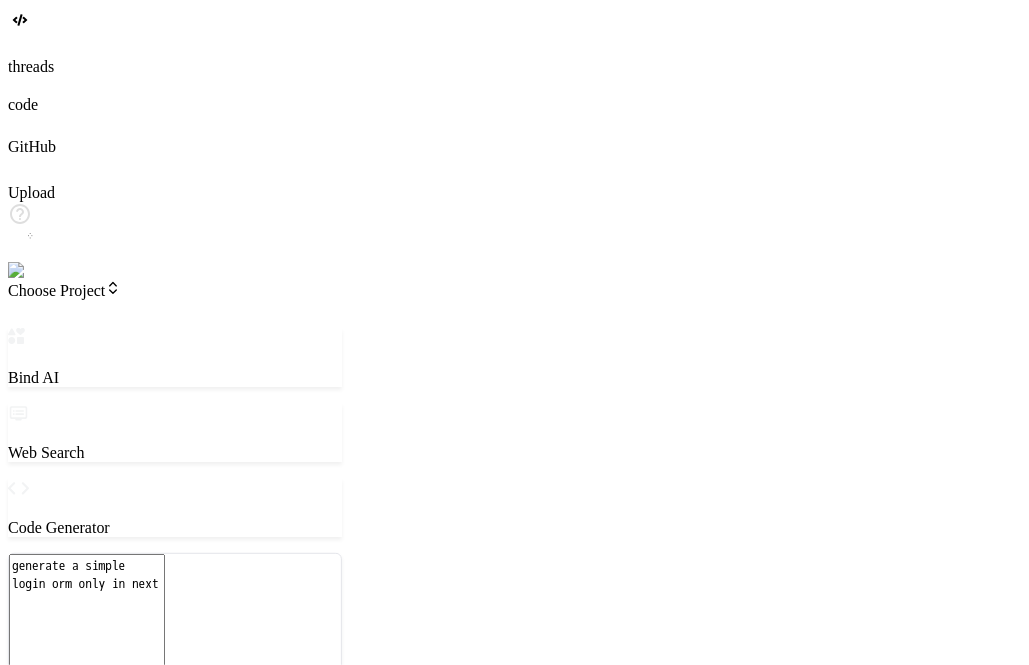 click on "Github" at bounding box center (175, 721) 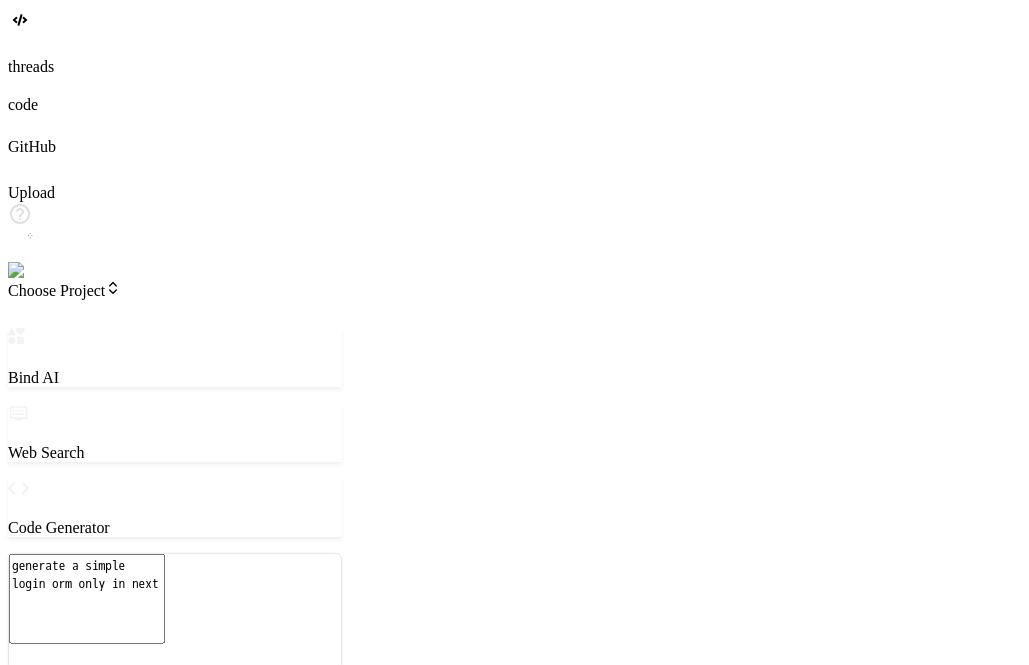 type on "x" 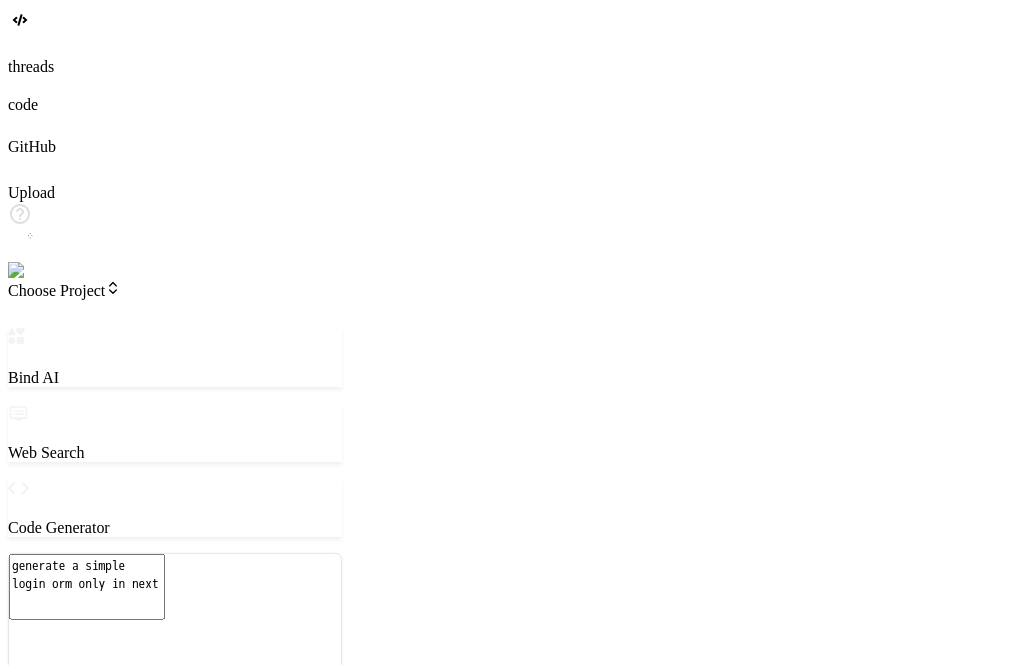 type on "x" 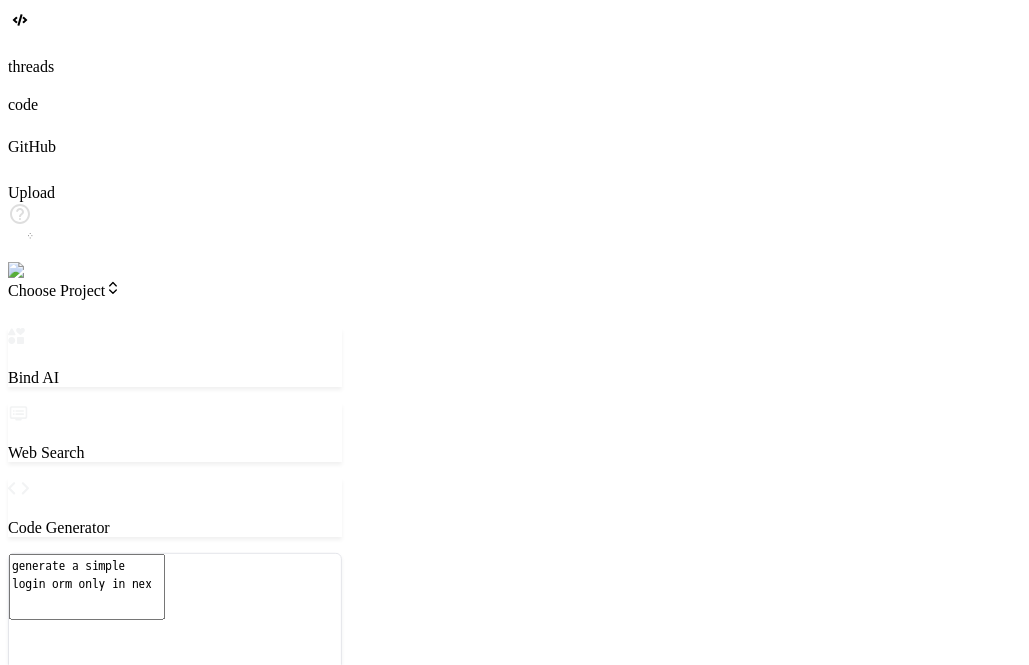 type on "x" 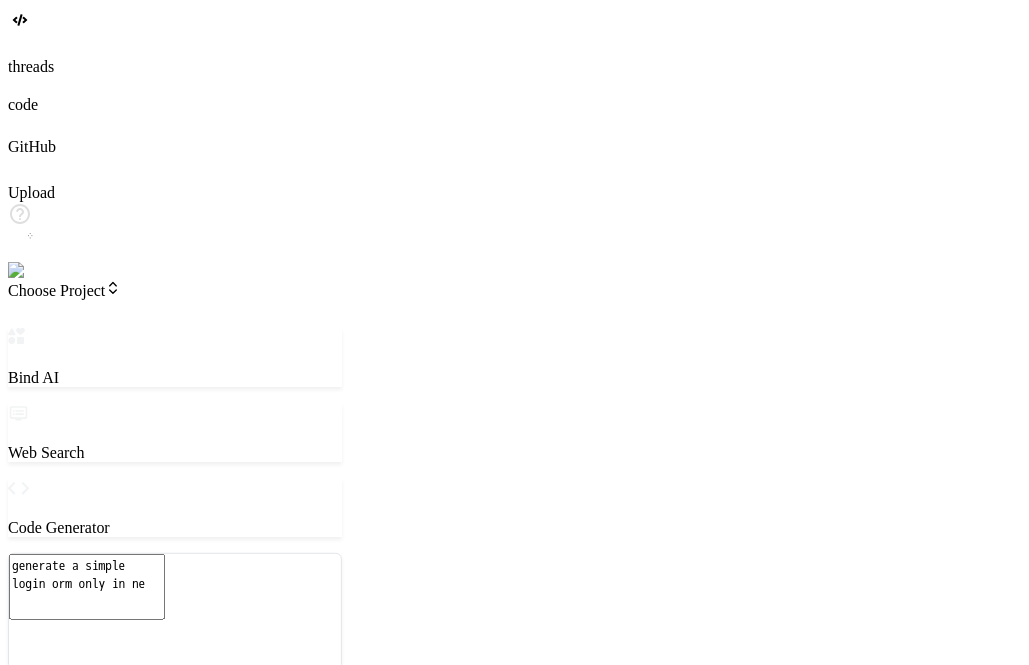 type on "x" 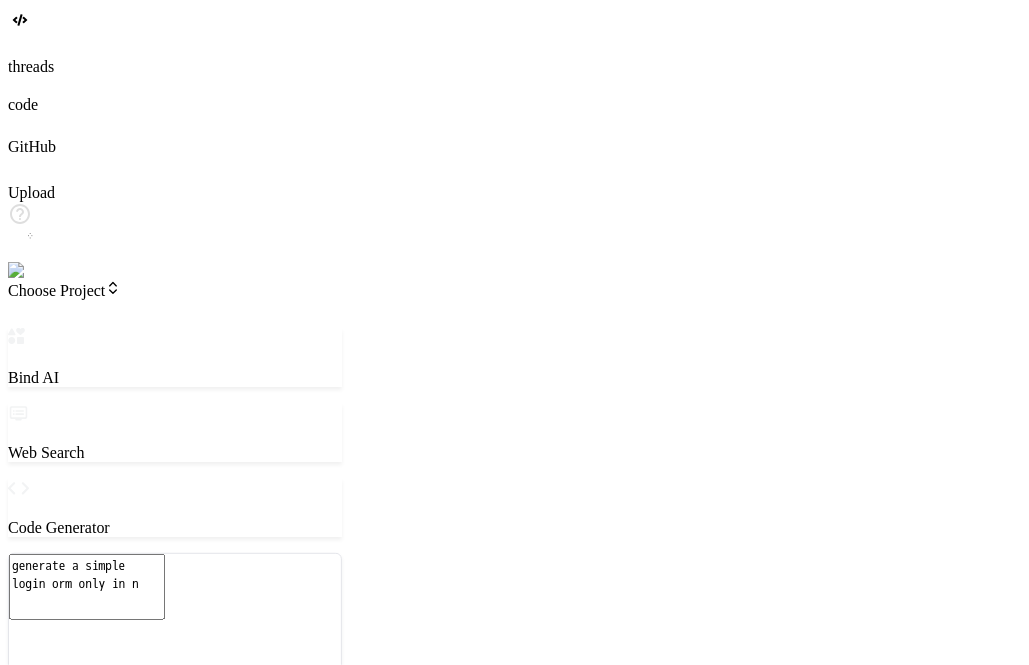 type on "x" 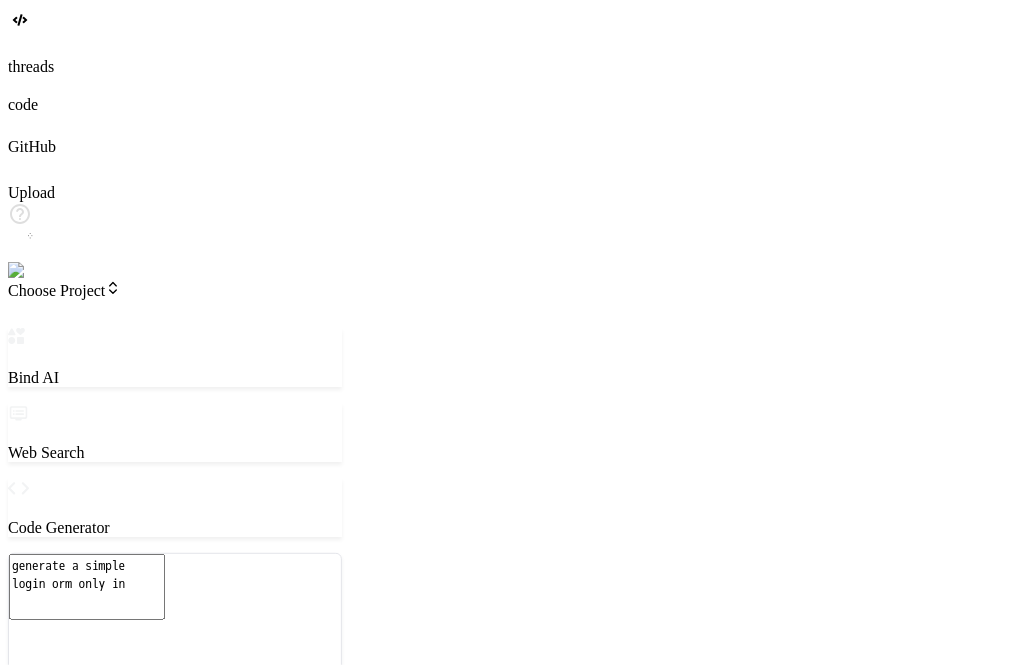 type on "x" 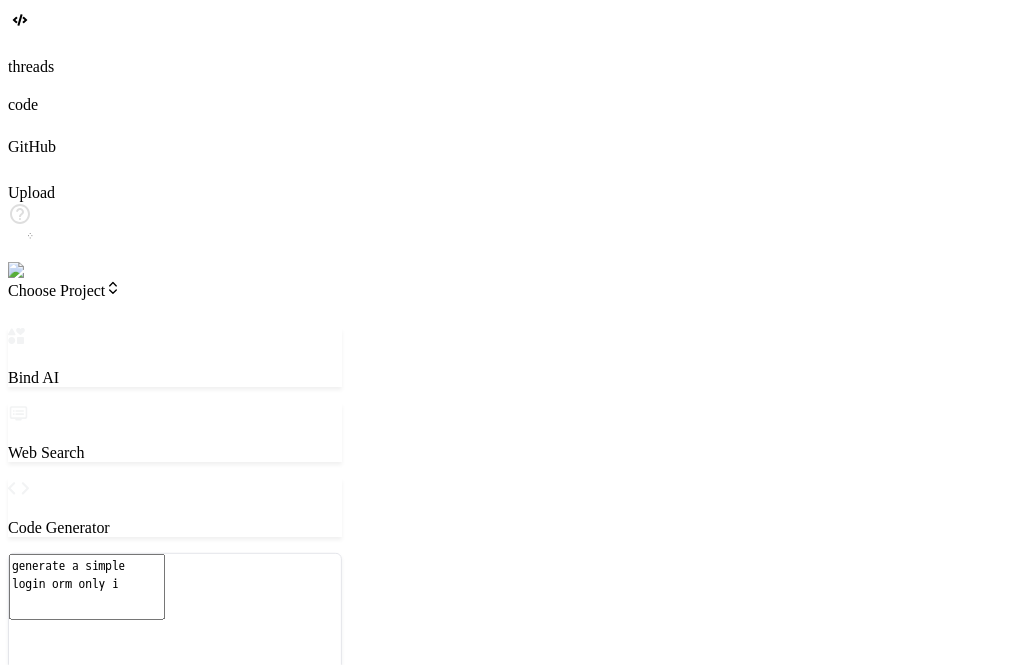 type on "x" 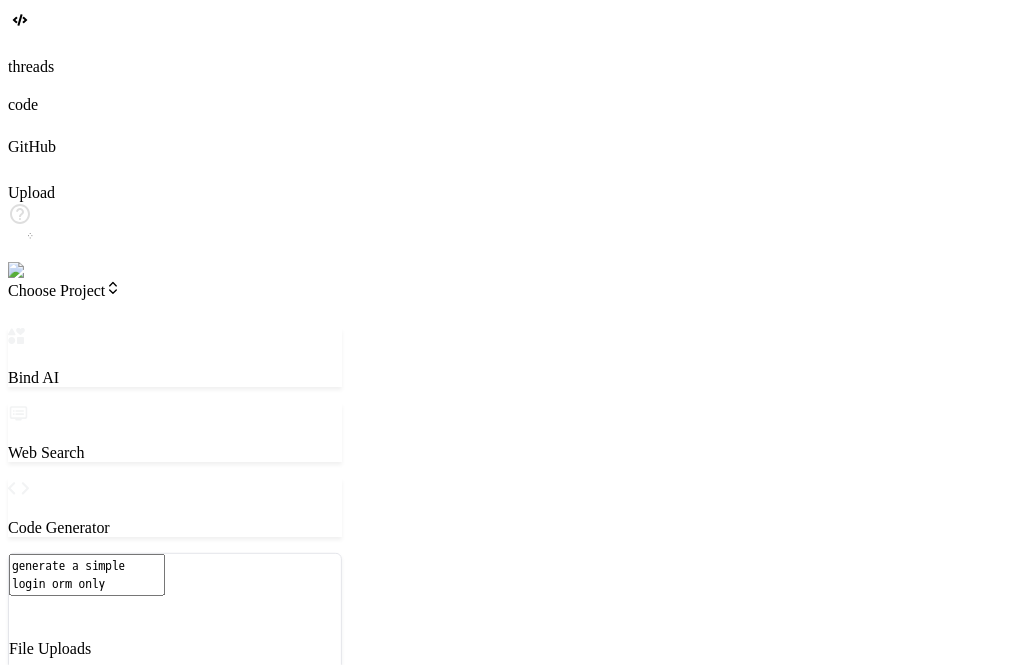 type on "x" 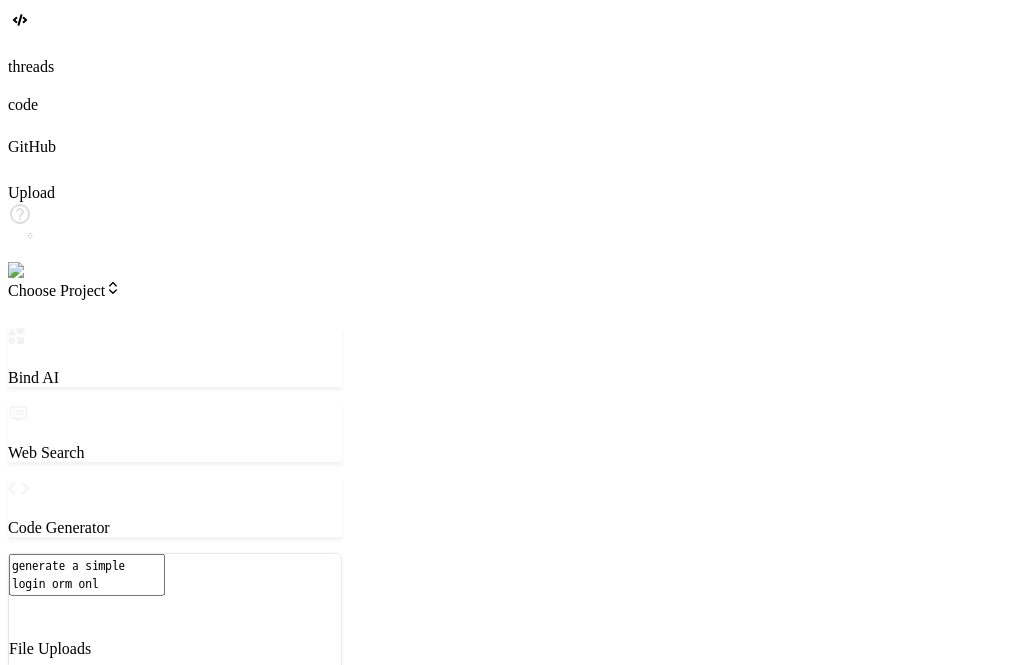 type on "x" 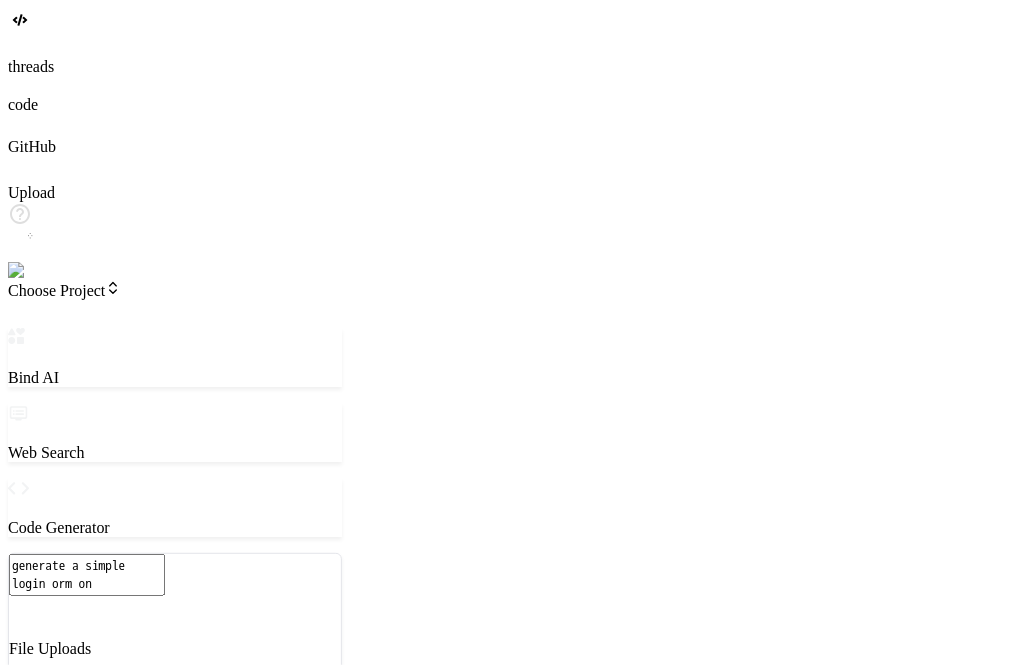 type on "x" 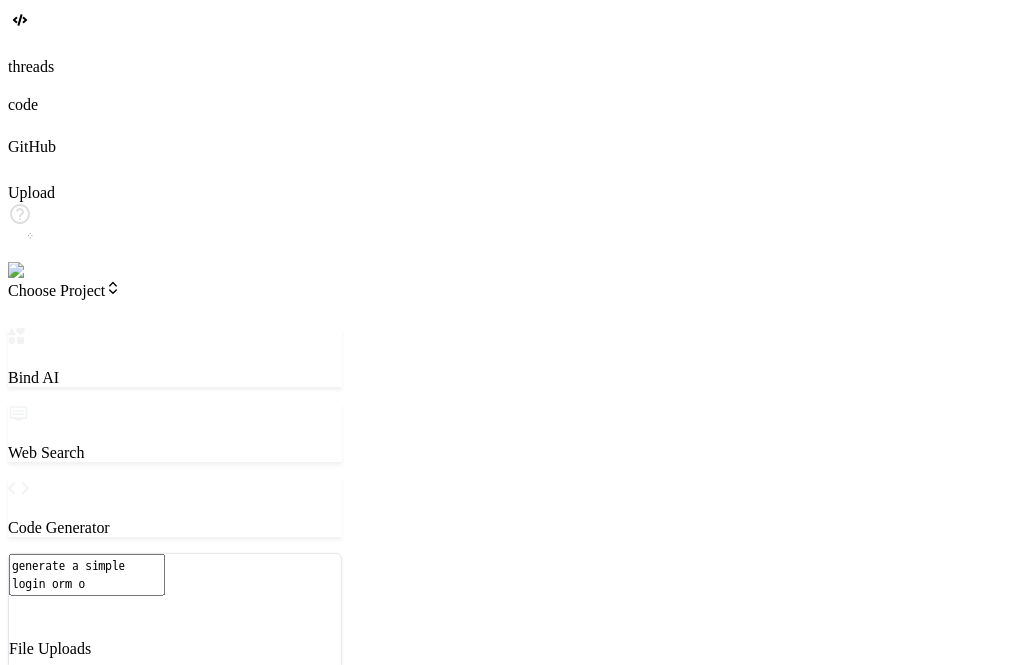type on "x" 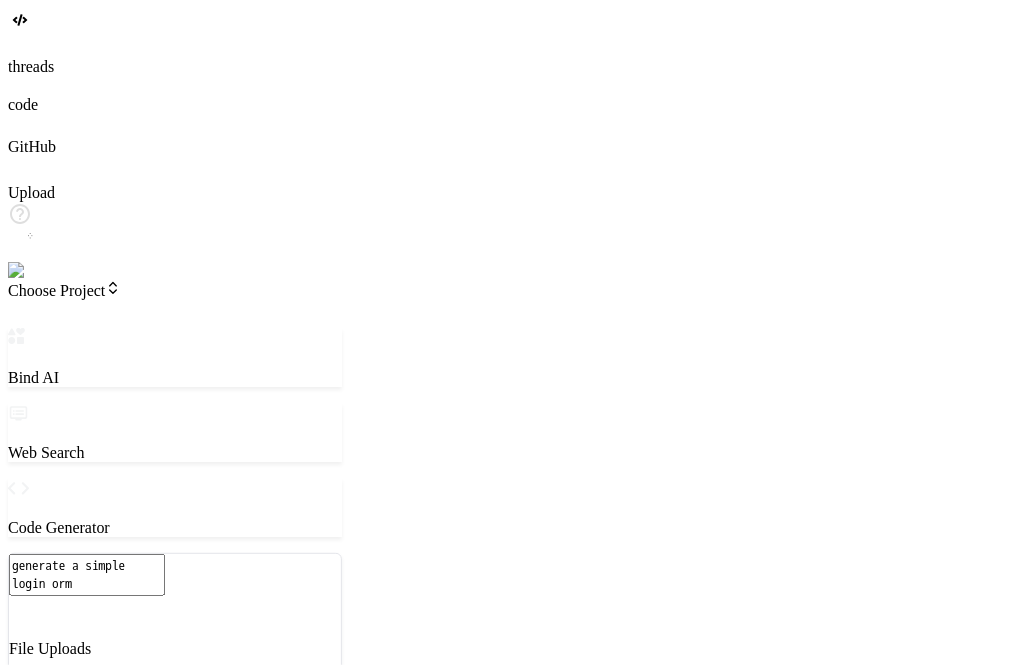 type on "x" 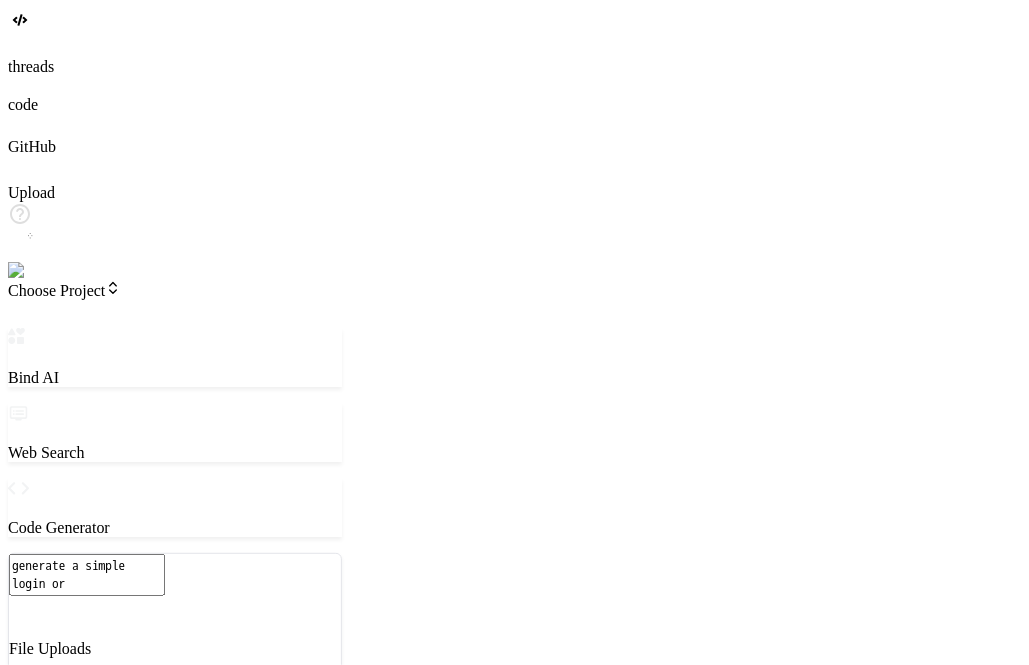 type on "x" 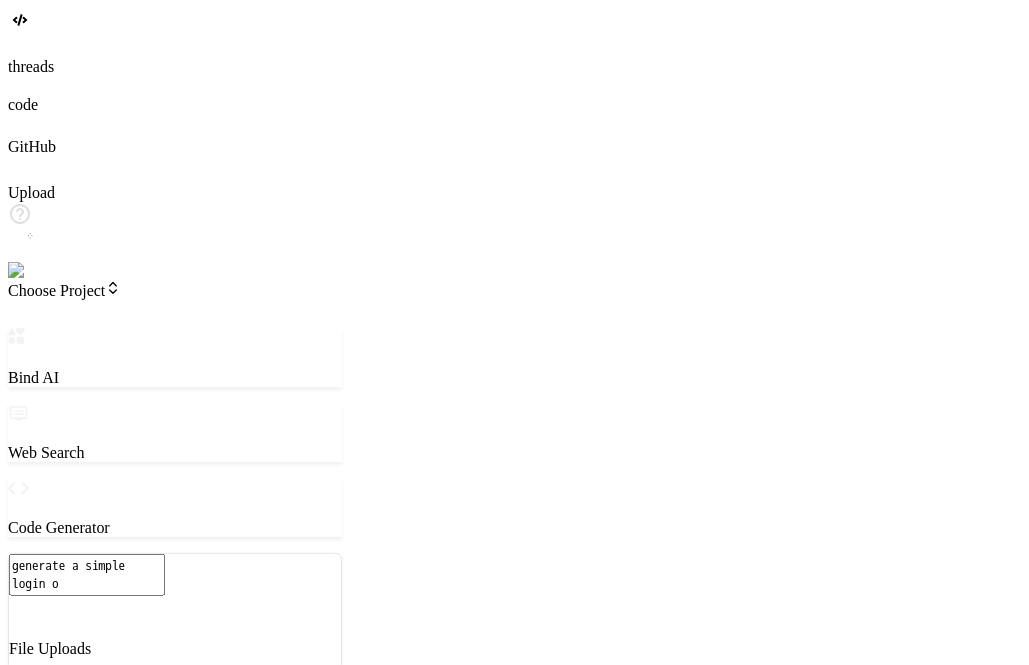type on "x" 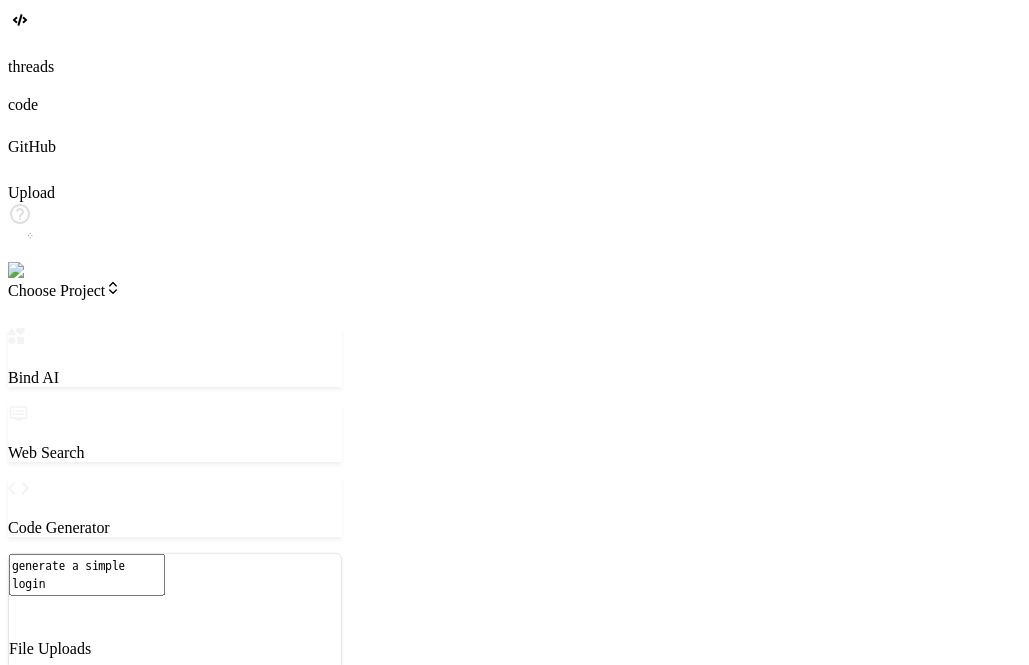 type on "x" 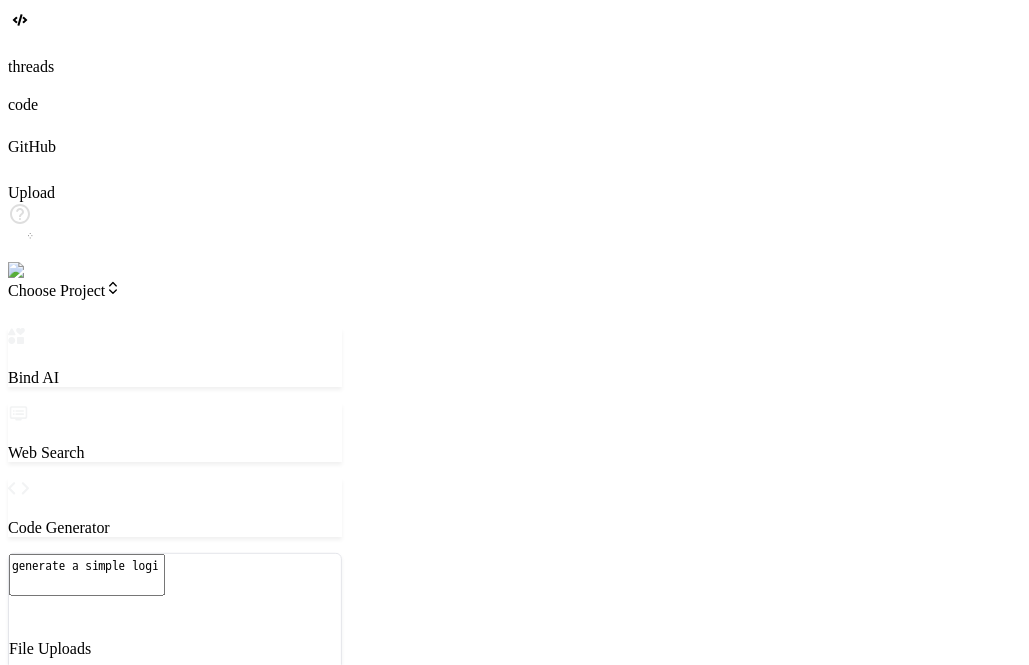 type on "x" 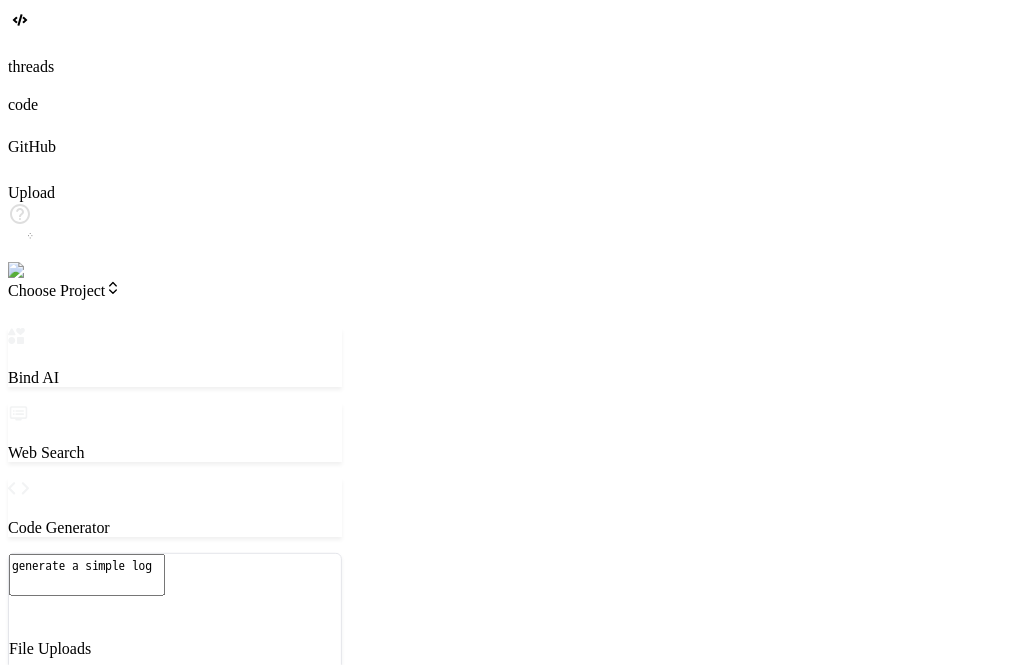 type on "x" 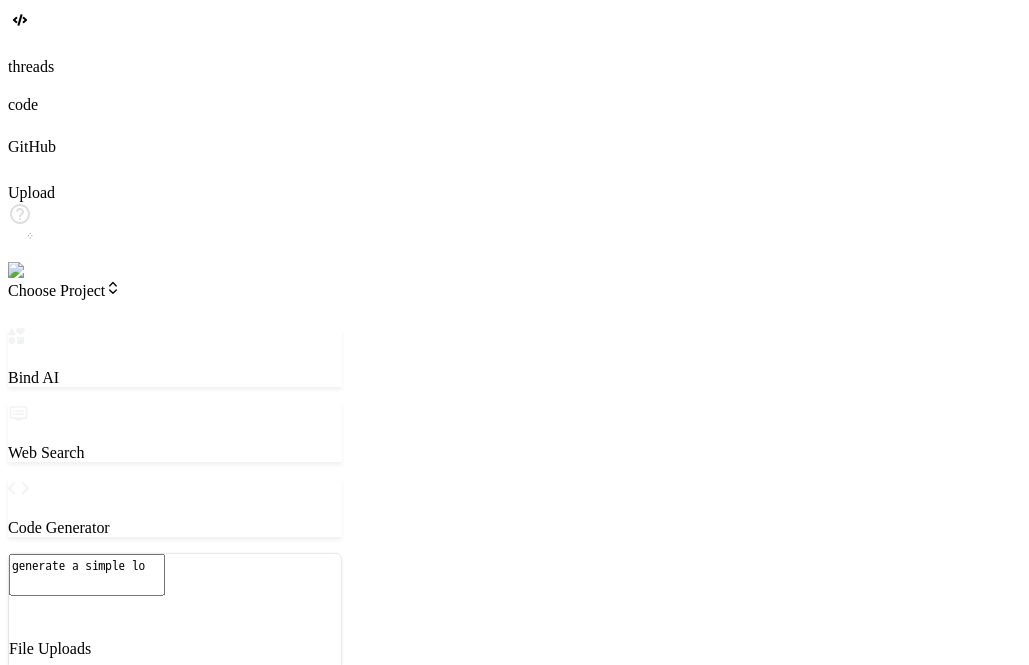 type on "x" 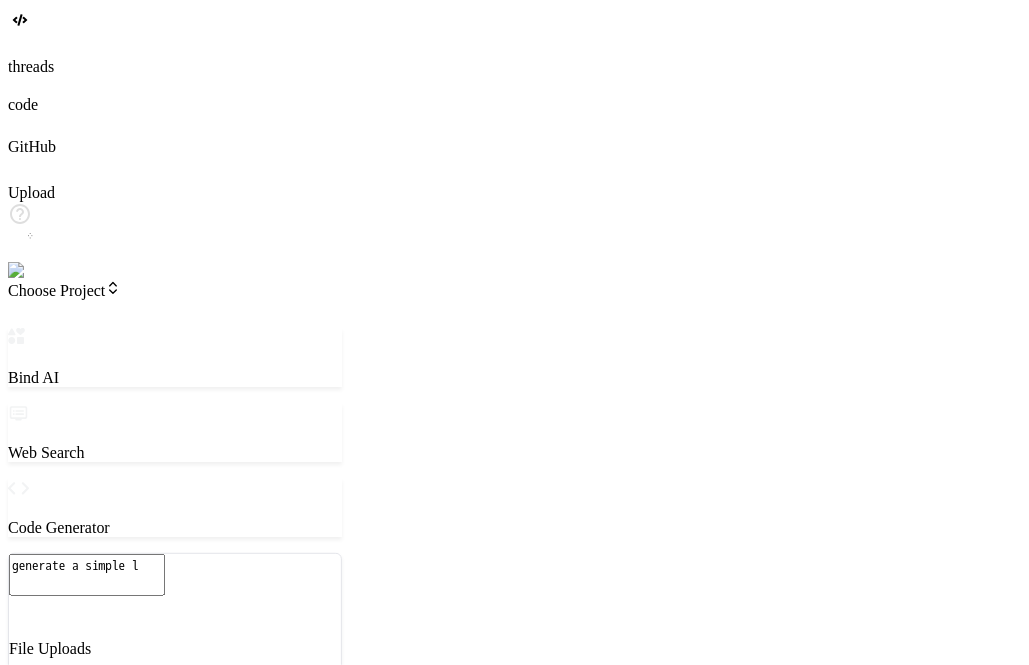 type on "x" 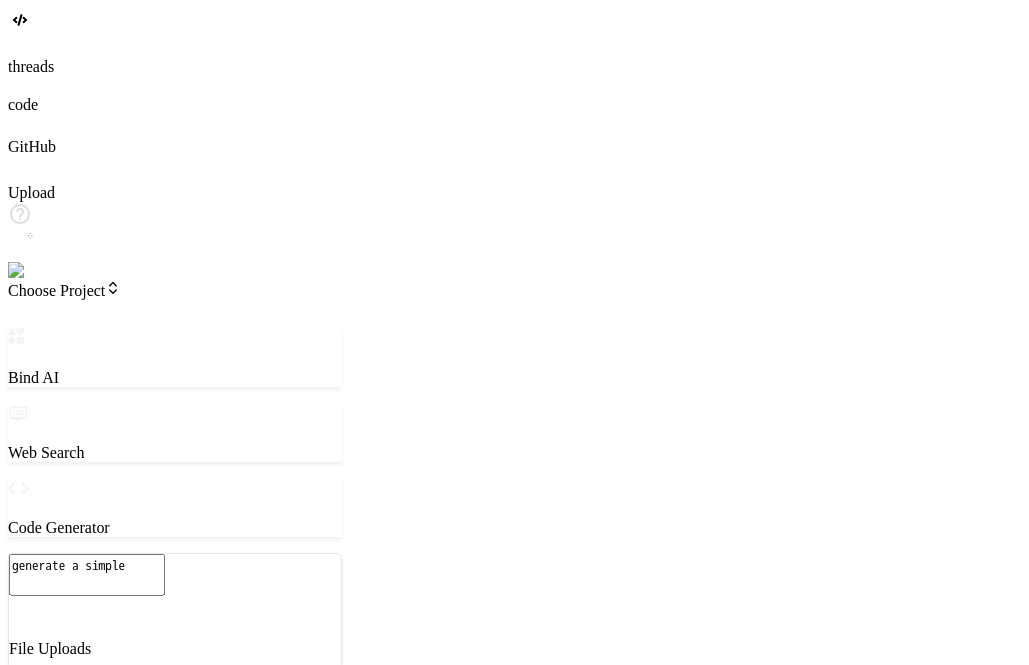 type on "x" 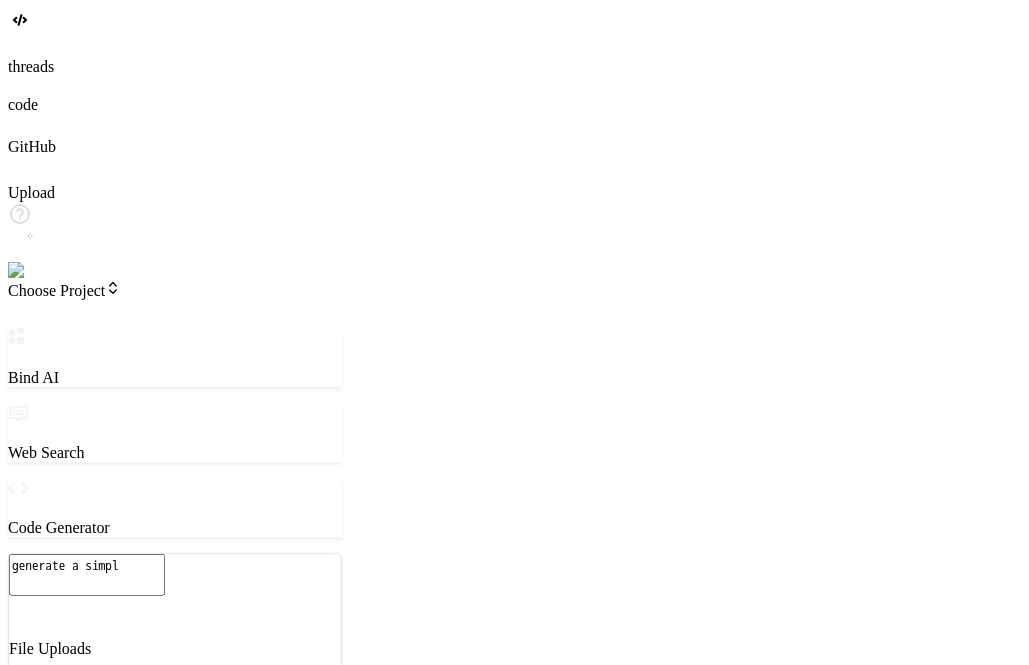 type on "x" 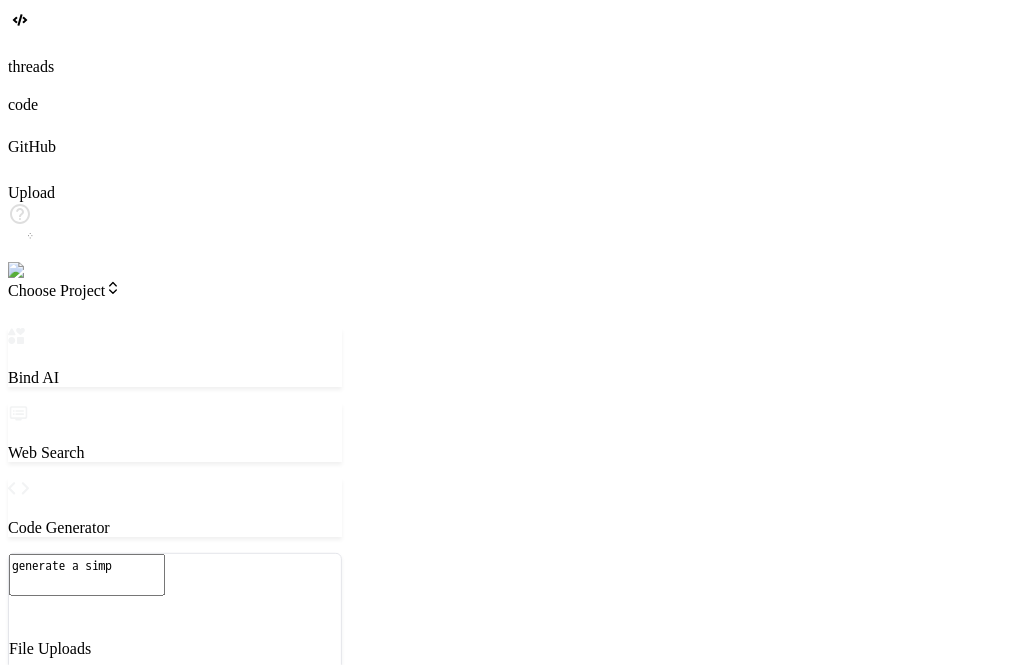 type on "x" 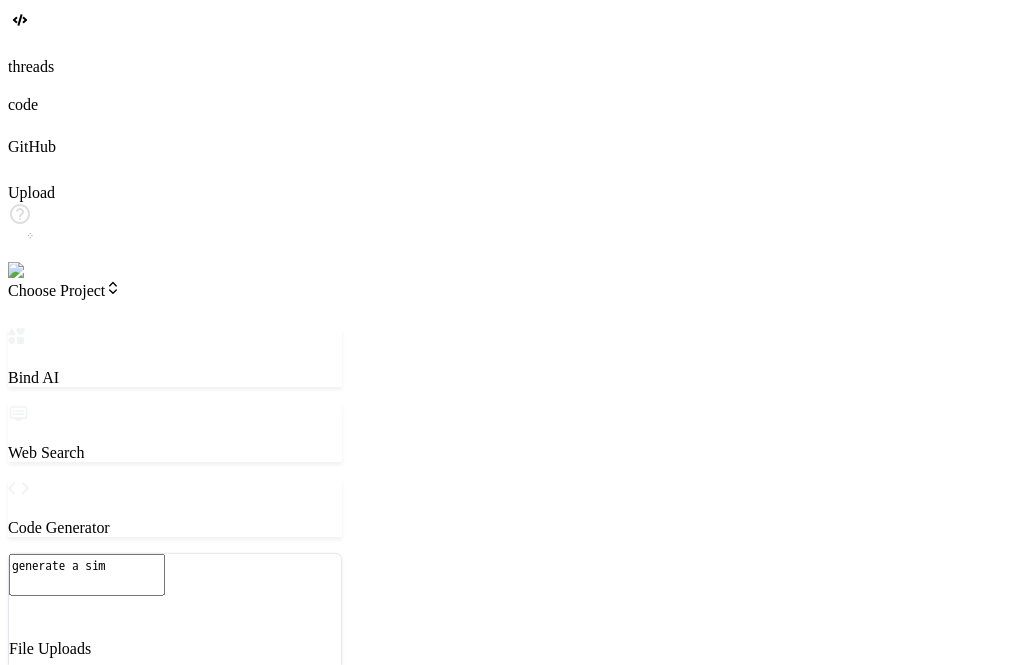 type on "x" 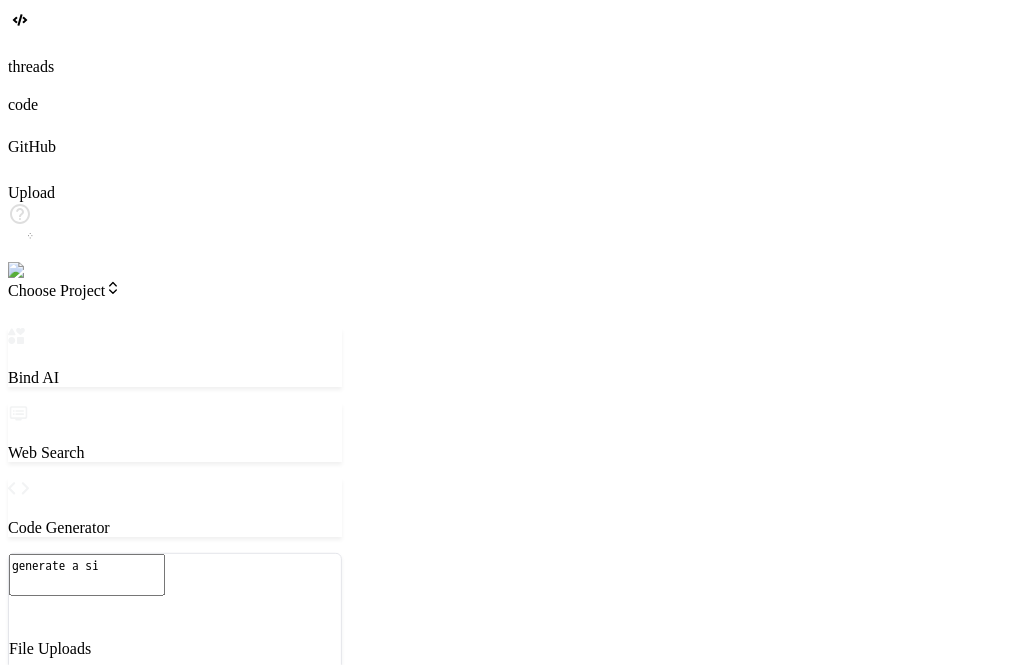 type on "x" 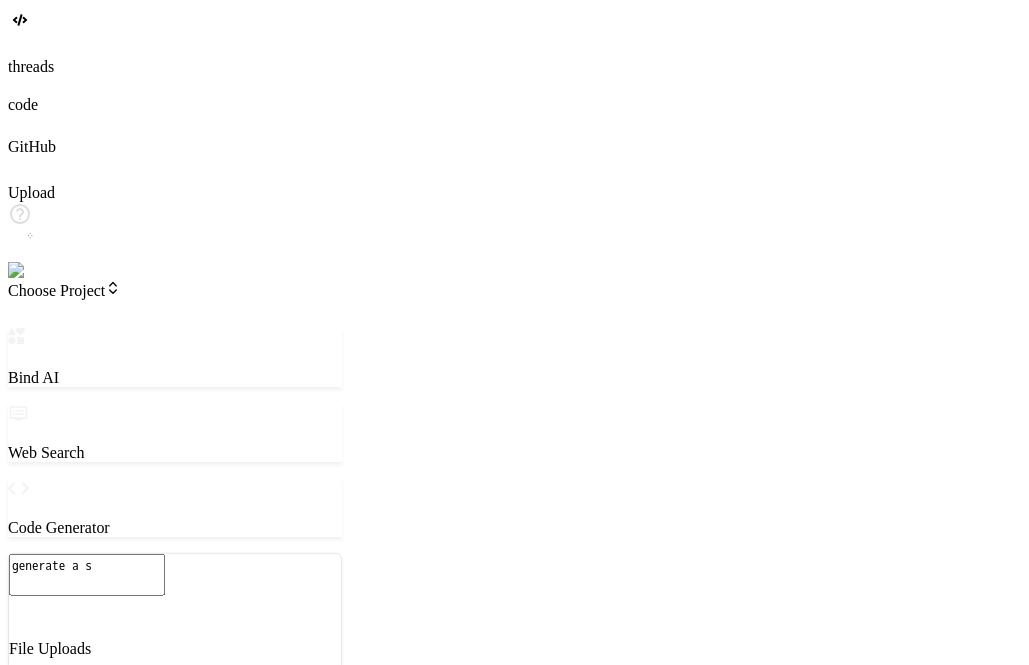 type on "x" 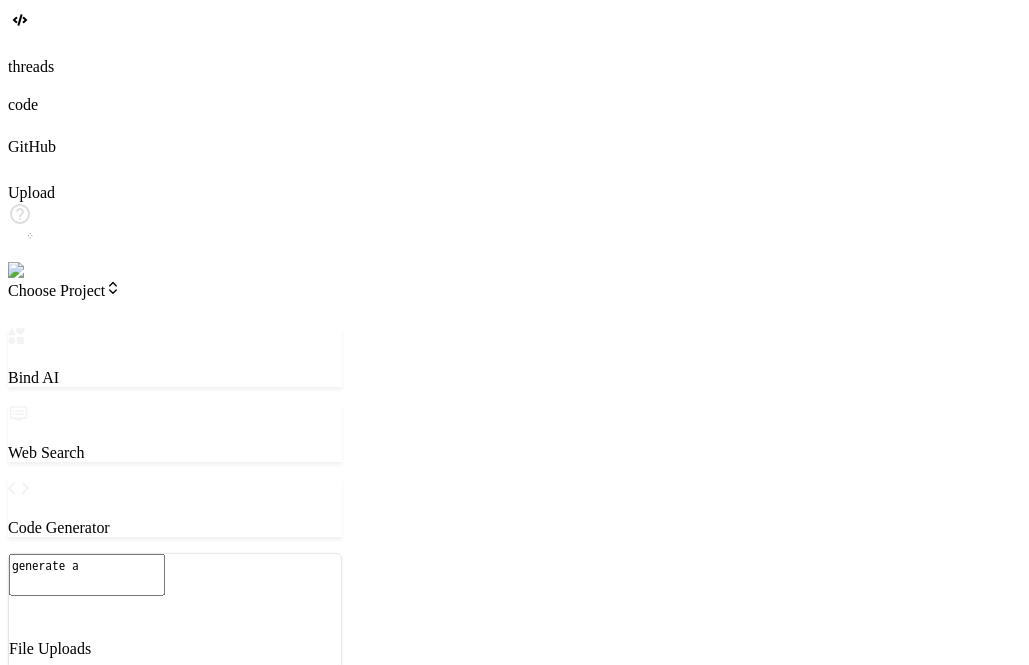 type on "x" 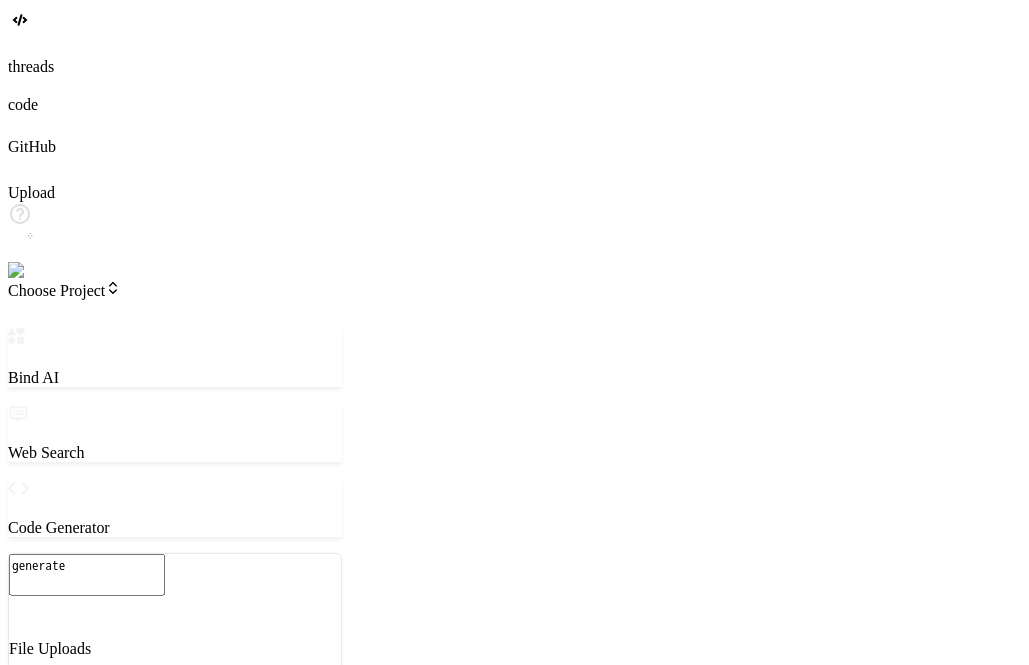 type on "x" 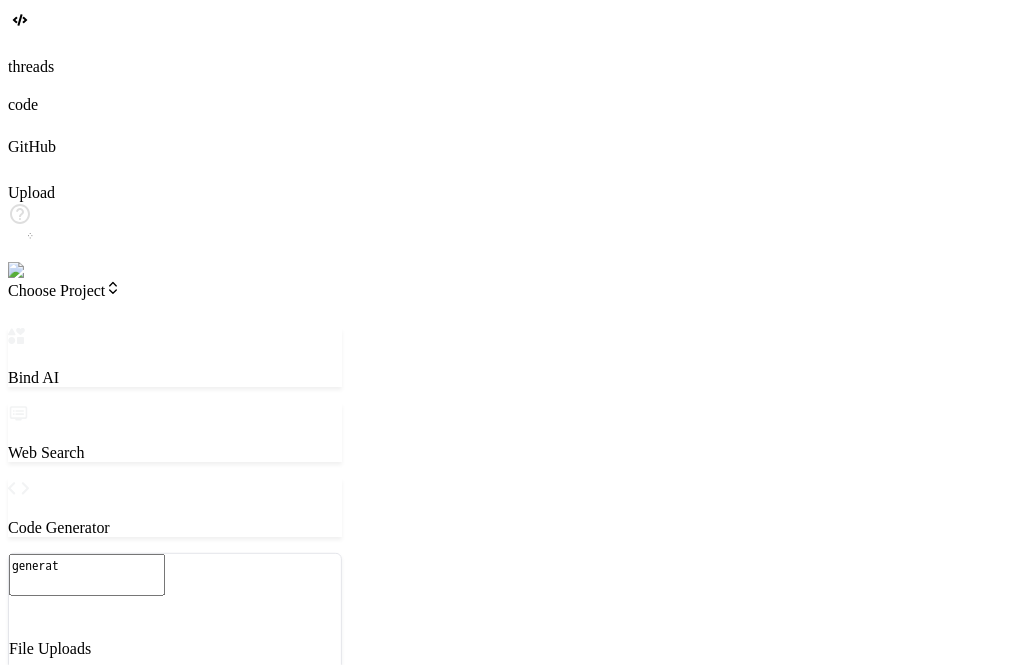 type on "x" 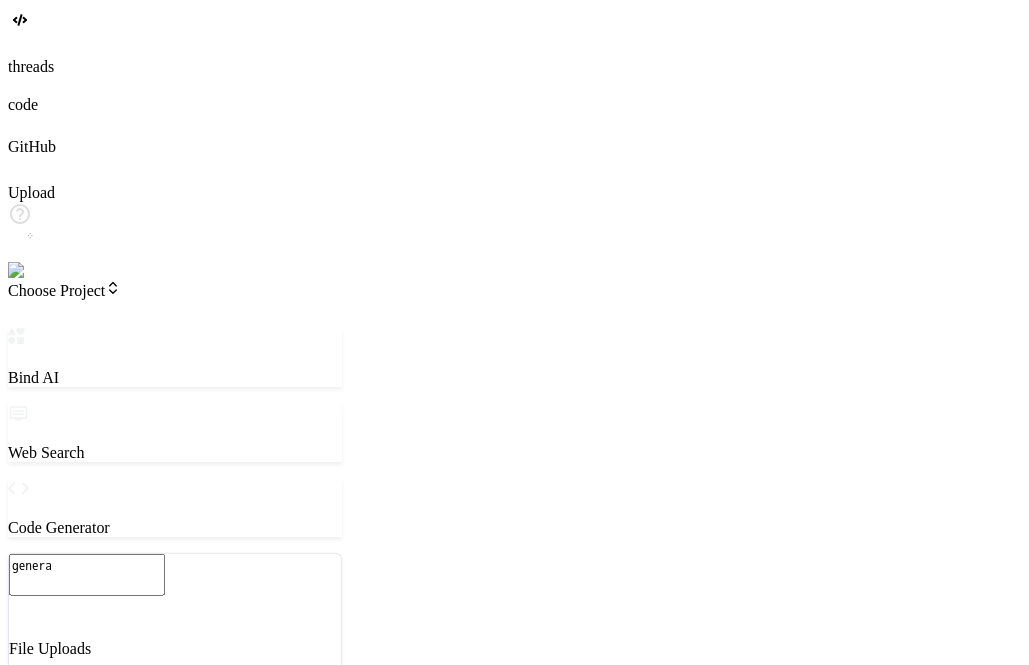 type on "x" 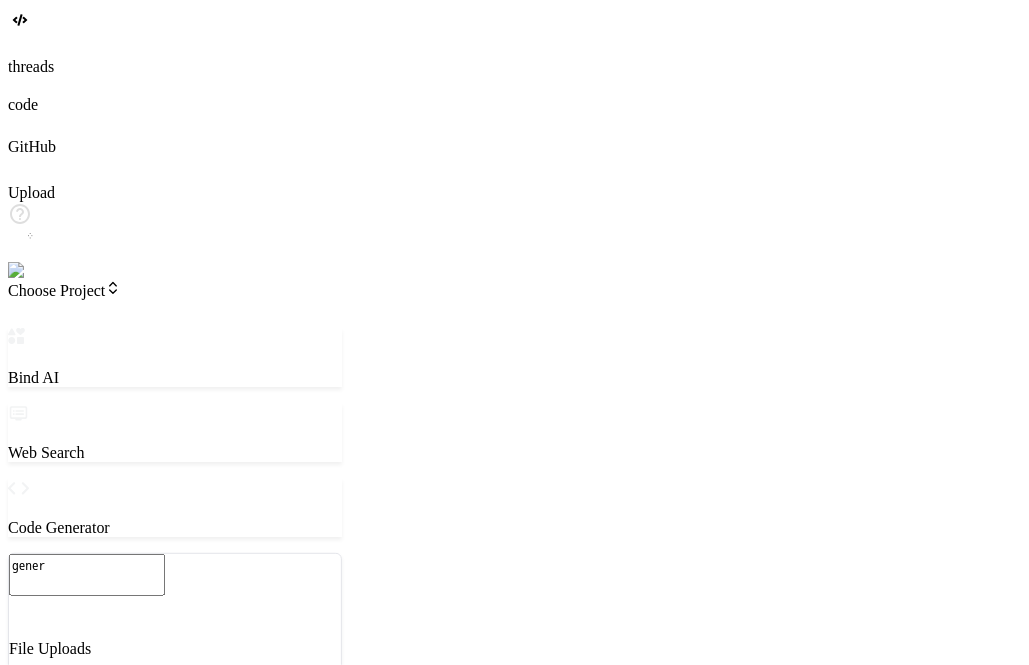 type on "x" 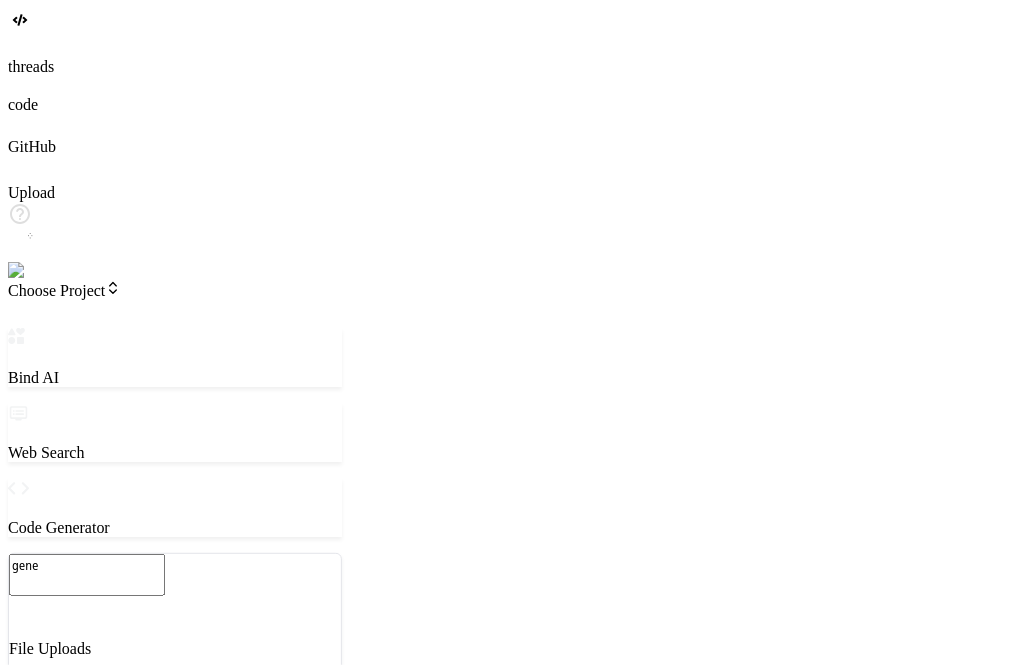 type on "x" 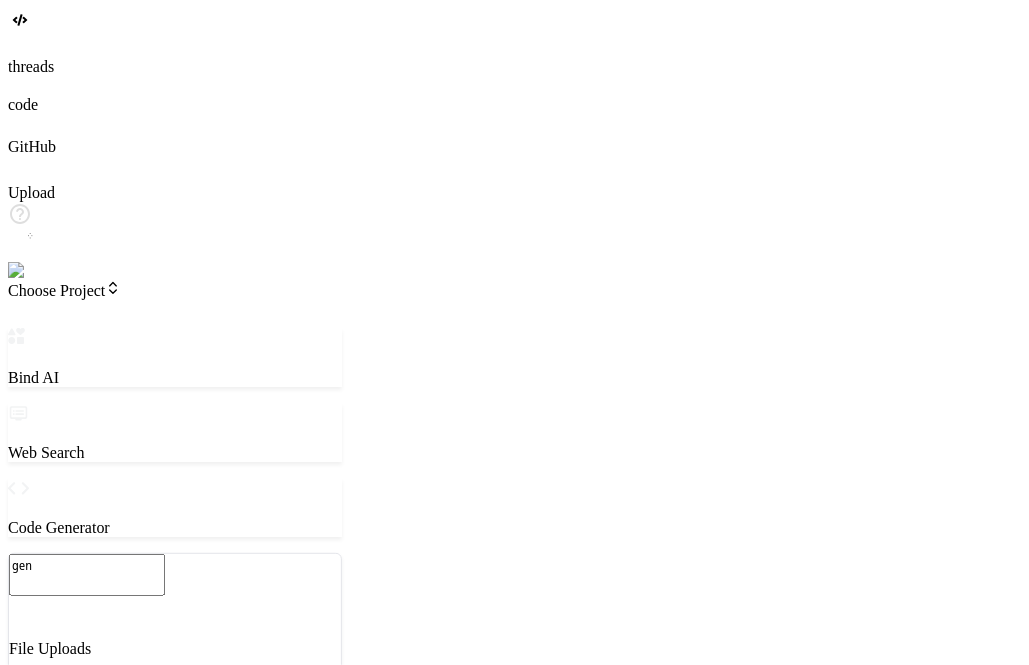 type on "x" 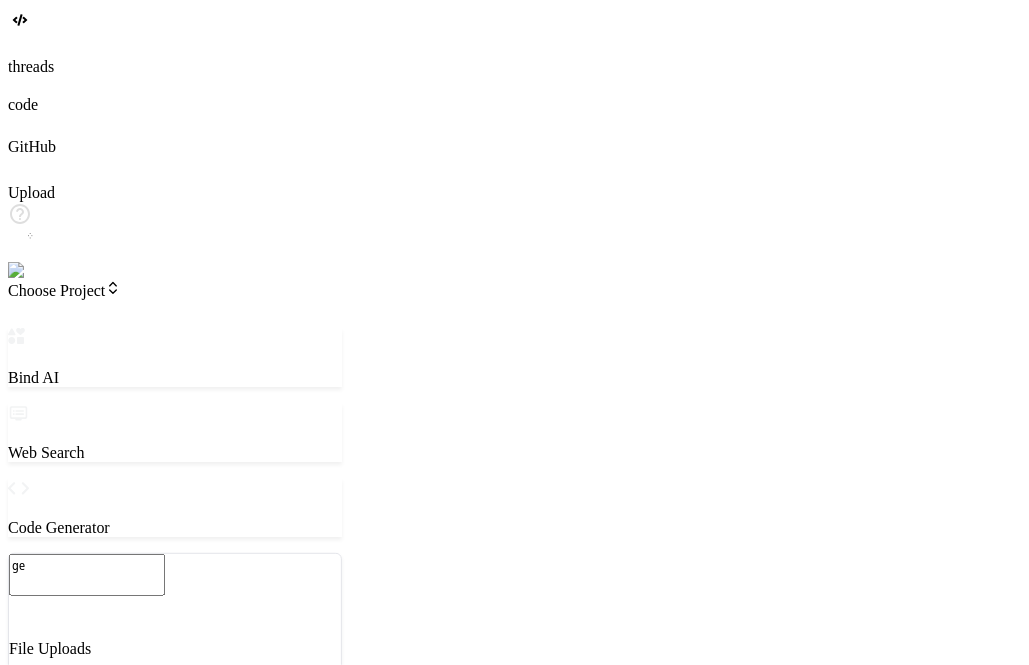 type on "x" 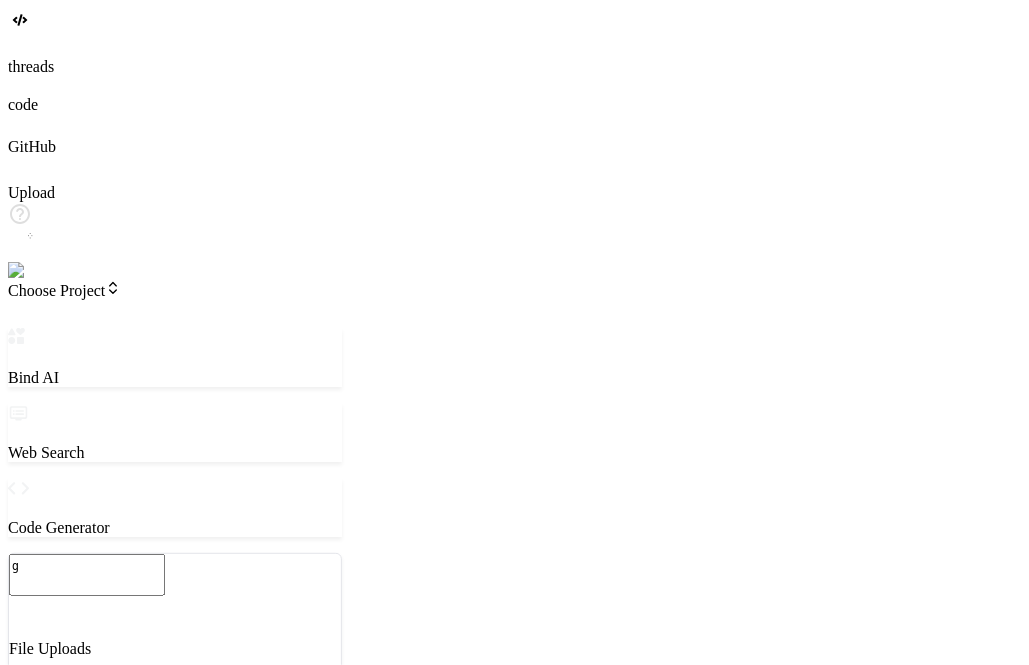 type on "x" 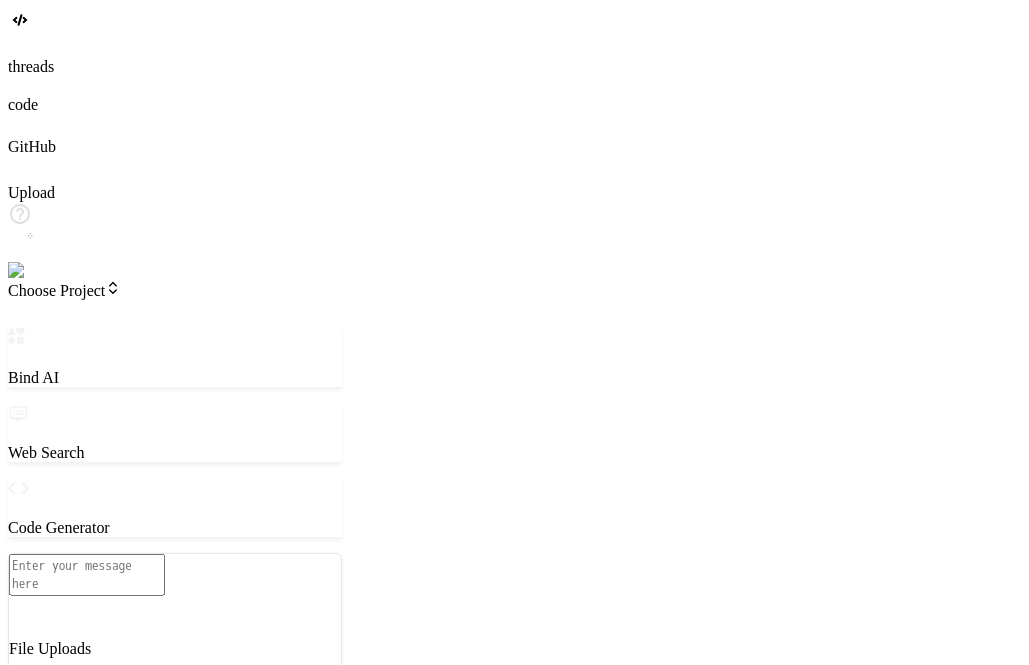 type 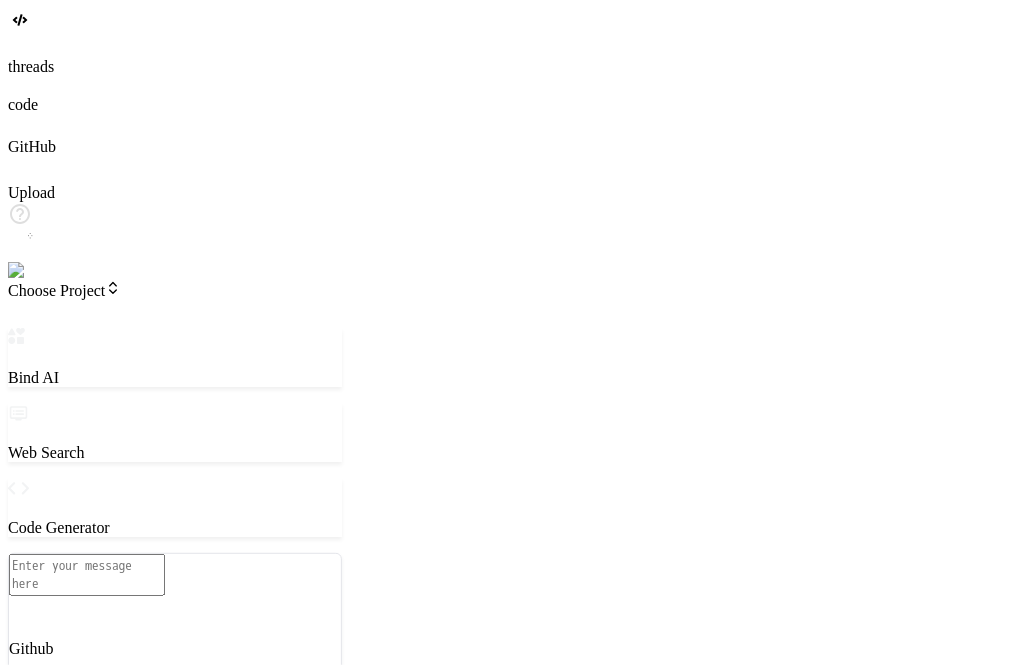 click on "Github" at bounding box center (175, 649) 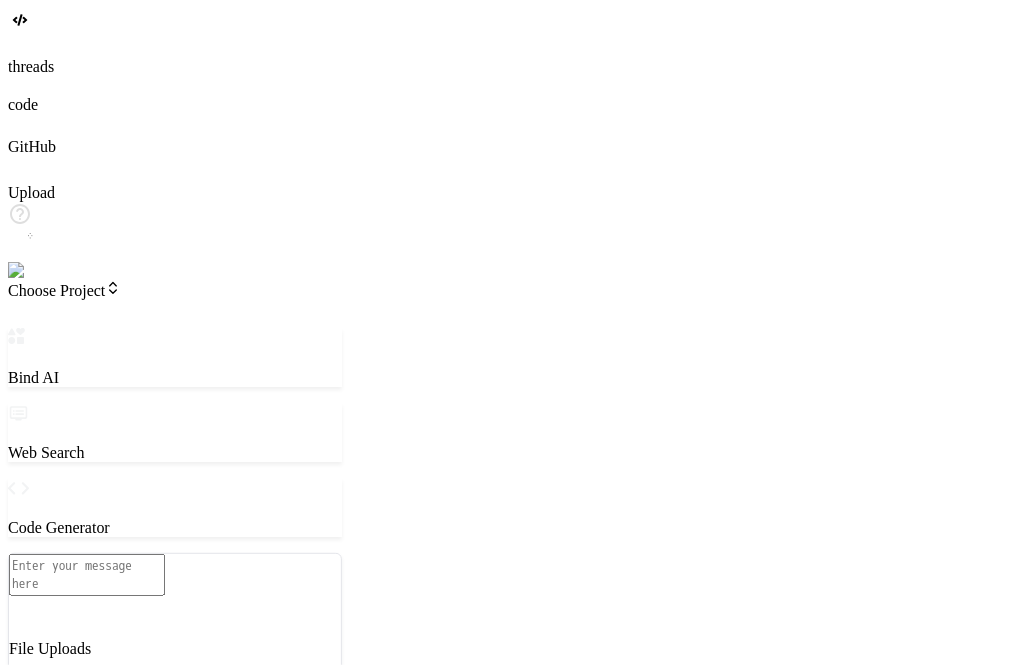 click on "GitHub" at bounding box center (32, 146) 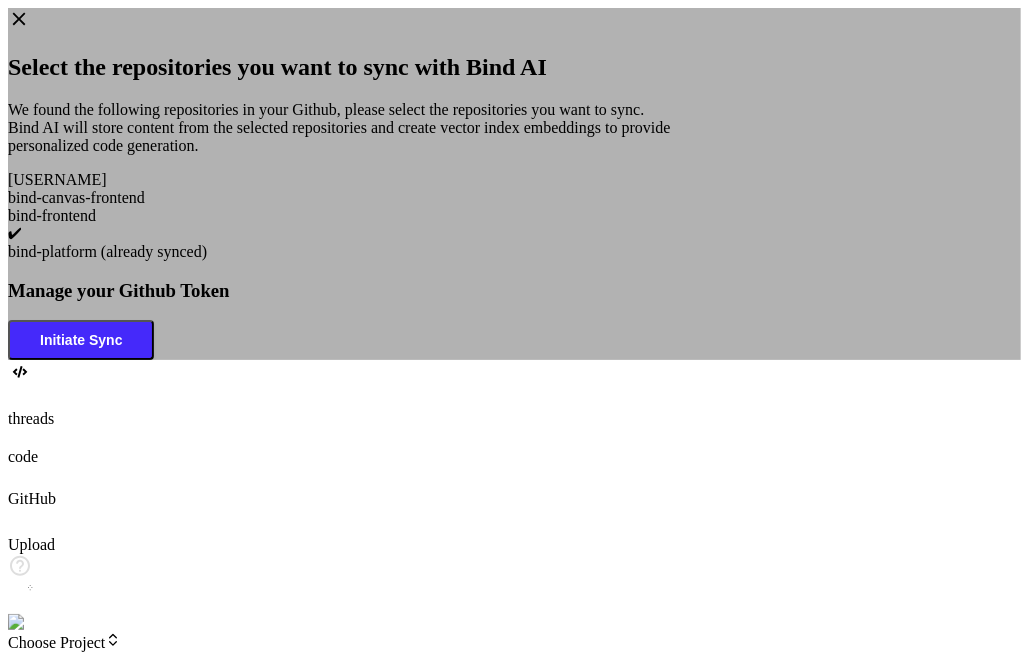 click on "Select the repositories you want to sync with Bind AI We found the following repositories in your Github, please select the repositories you want to sync.  Bind AI will store content from the selected repositories and create vector index embeddings to provide  personalized code generation. Priyam0090   bind-canvas-frontend   bind-frontend   ✔ bind-platform   (already synced) Manage your Github Token Initiate Sync" at bounding box center [514, 184] 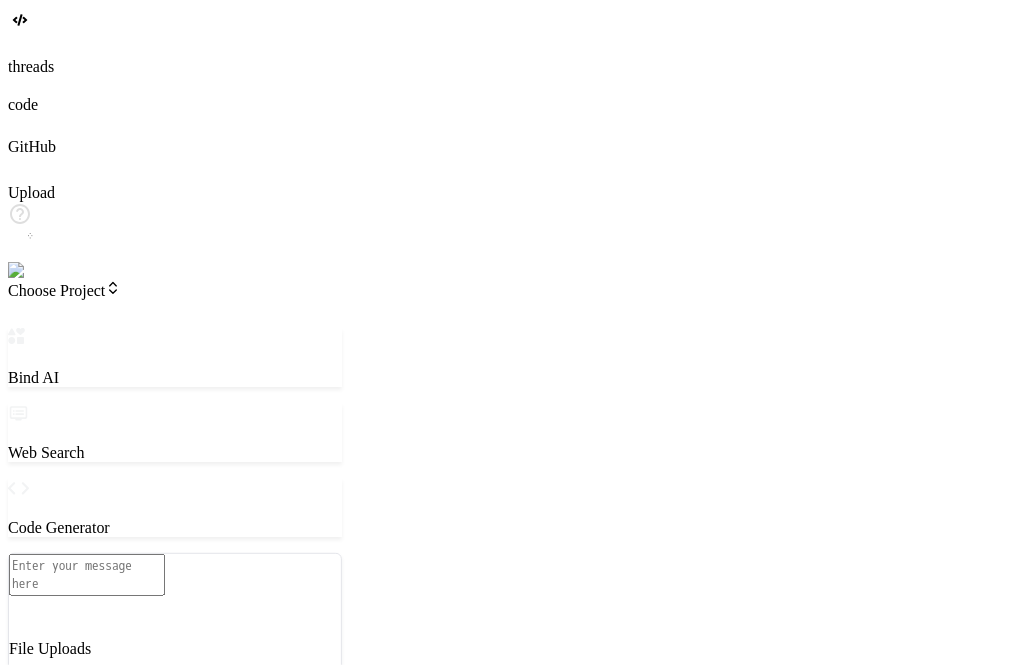 click at bounding box center (87, 575) 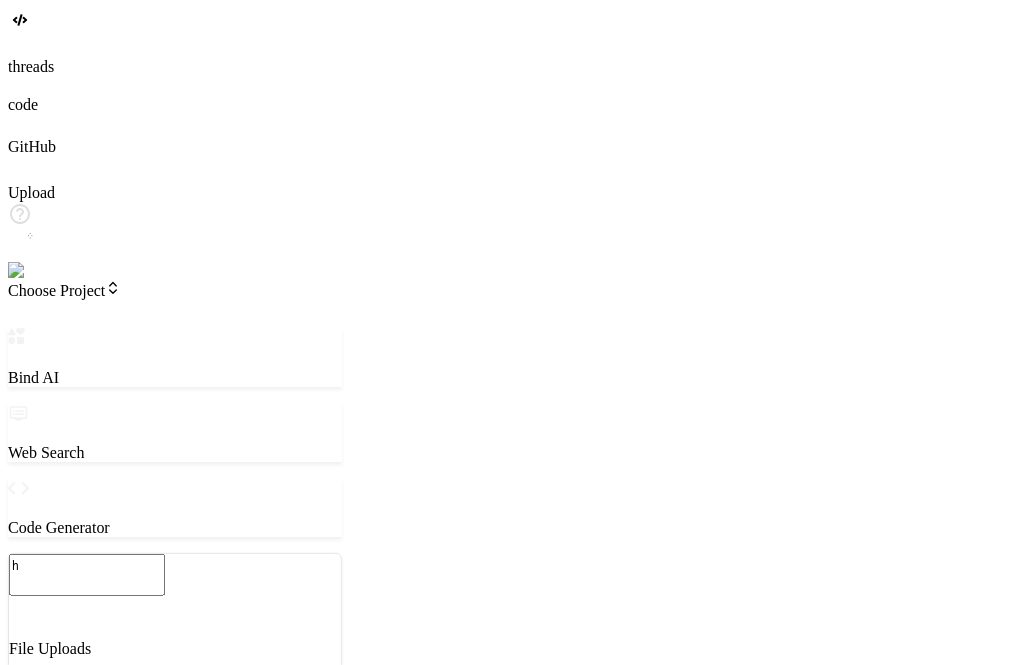 type on "x" 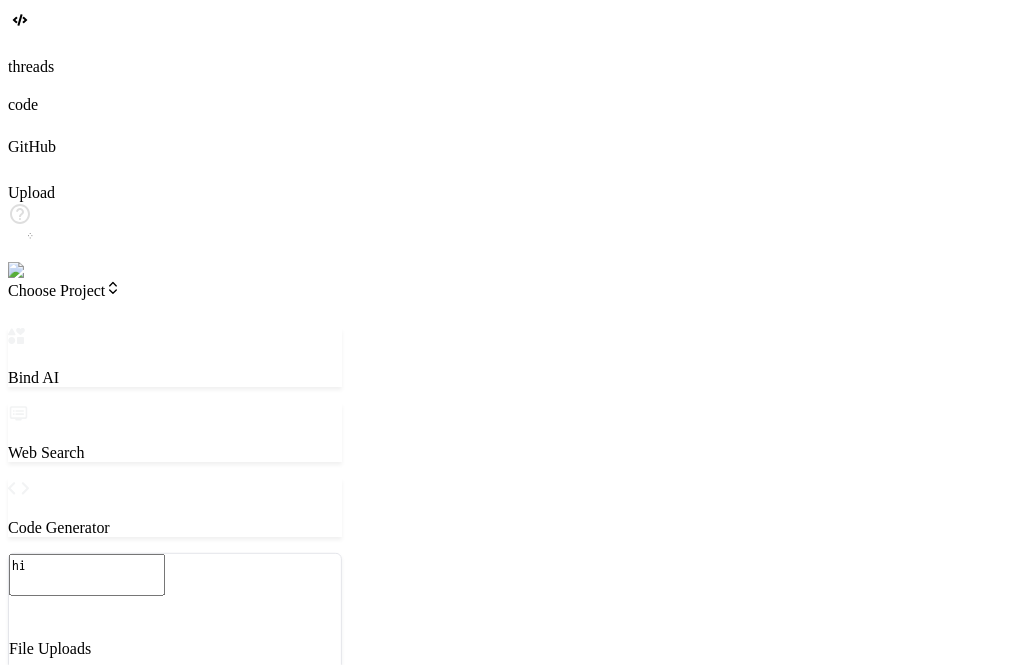 type on "x" 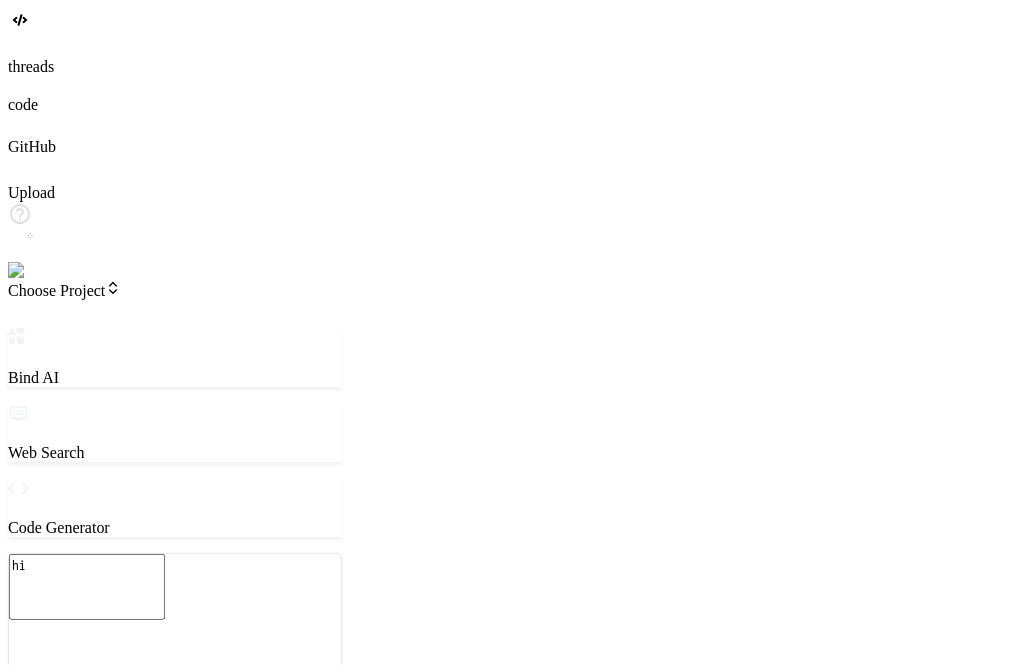 type on "hi" 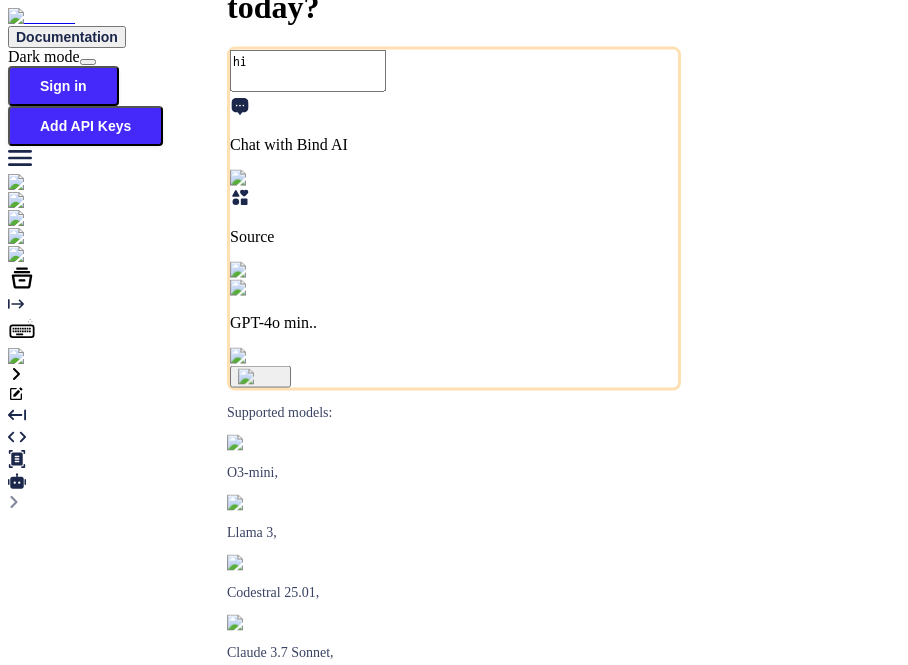 type on "x" 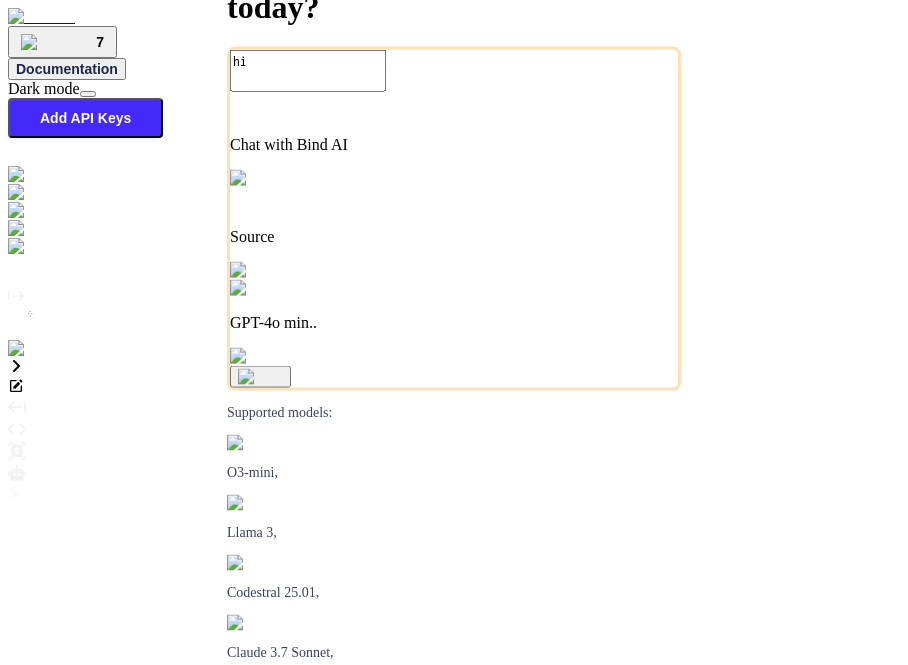 type on "x" 